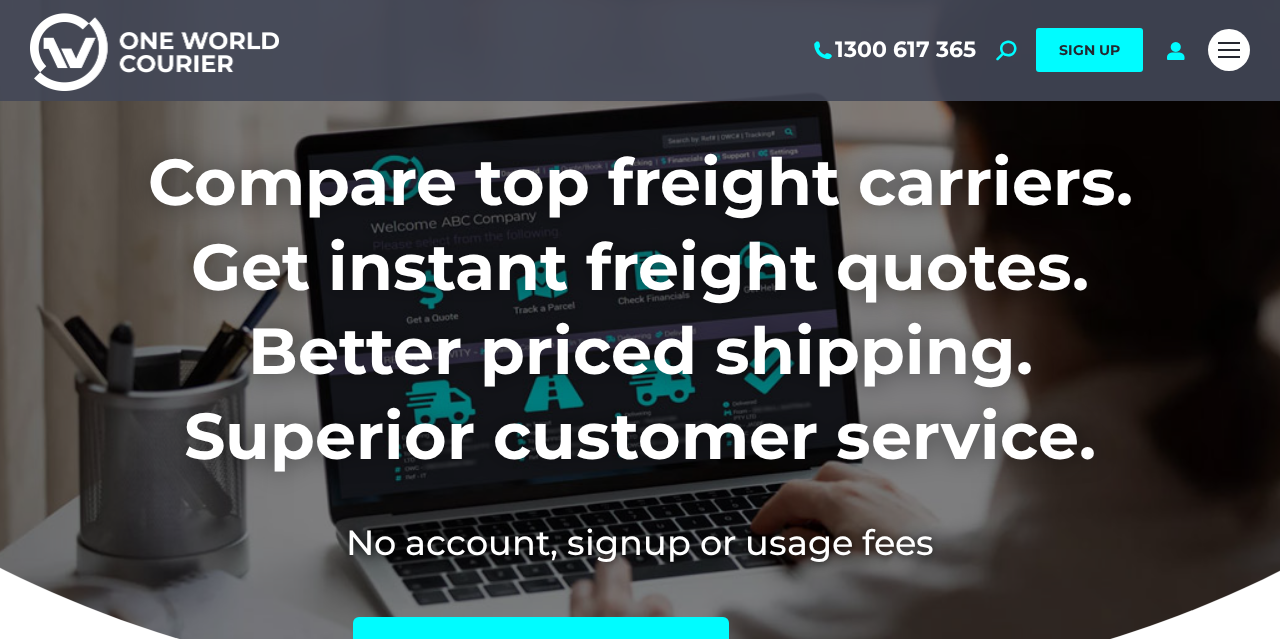 scroll, scrollTop: 0, scrollLeft: 0, axis: both 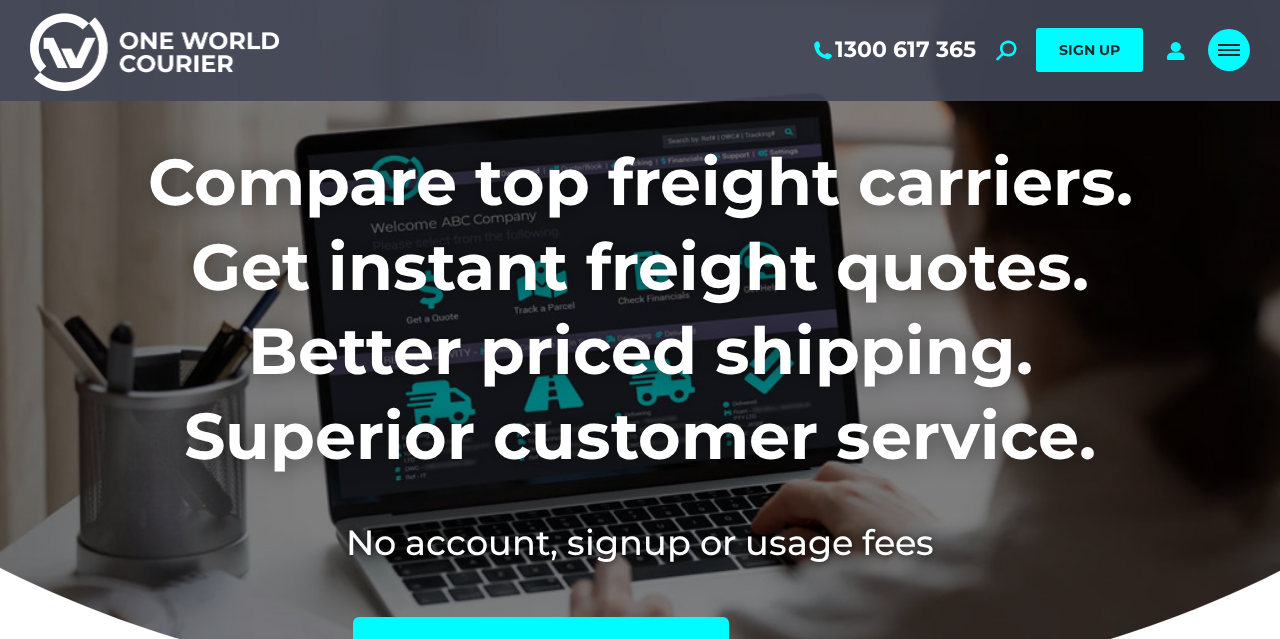 click at bounding box center [1229, 50] 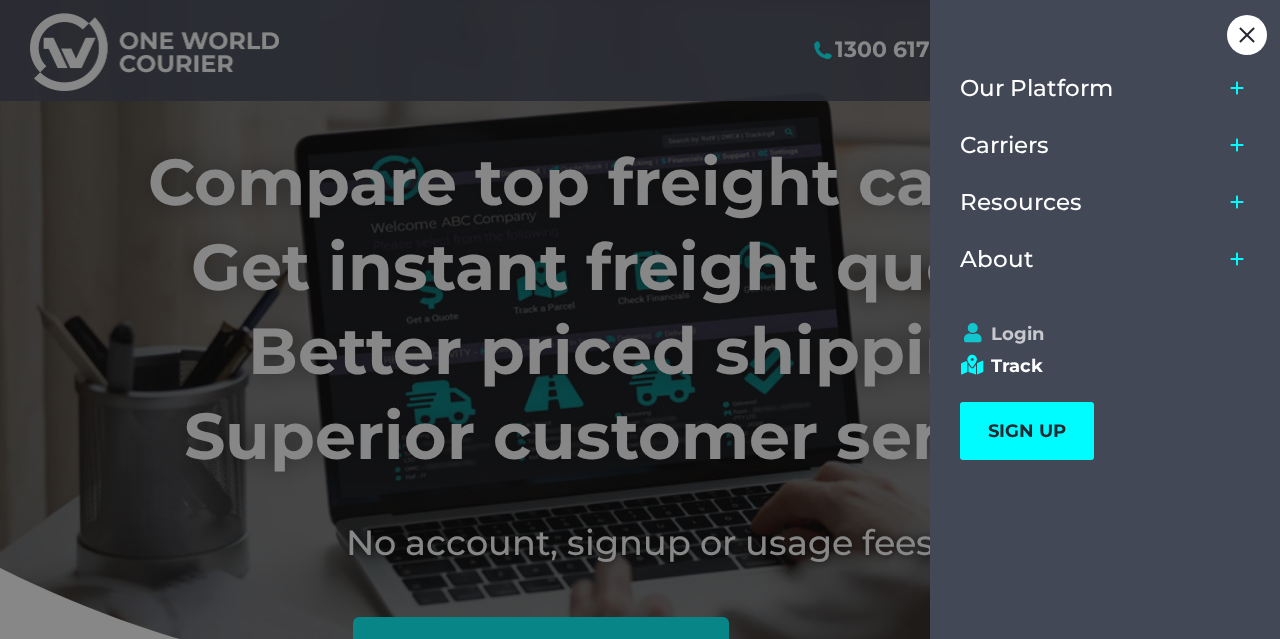 click on "Login" at bounding box center (1096, 334) 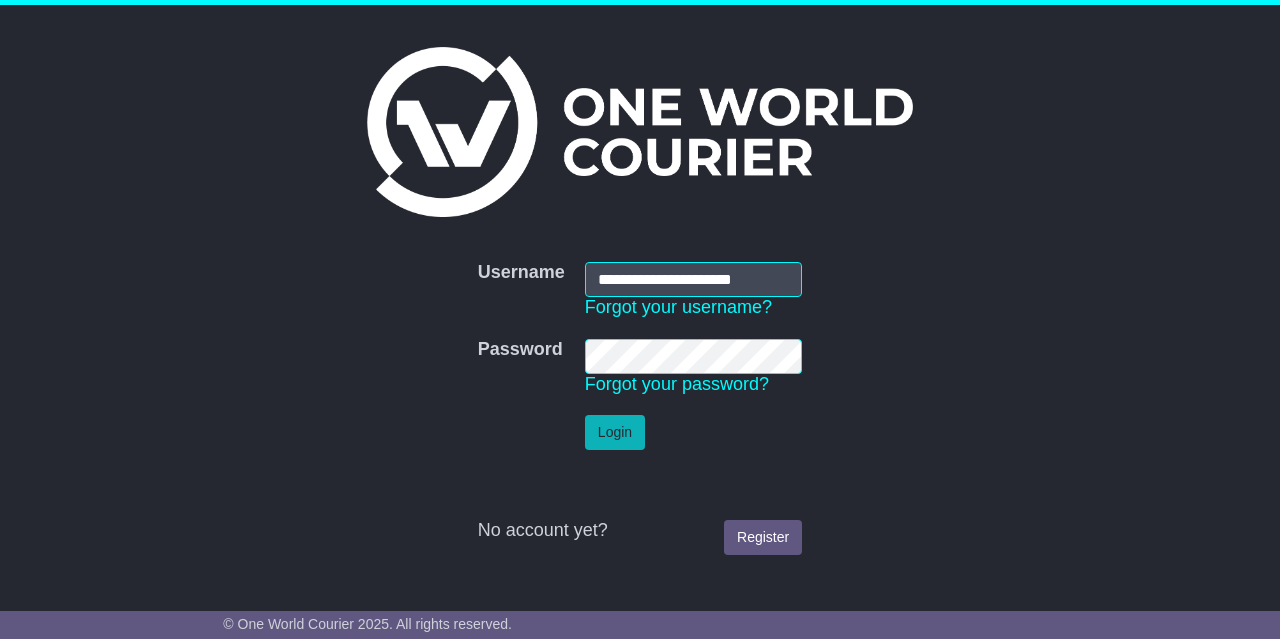 scroll, scrollTop: 0, scrollLeft: 0, axis: both 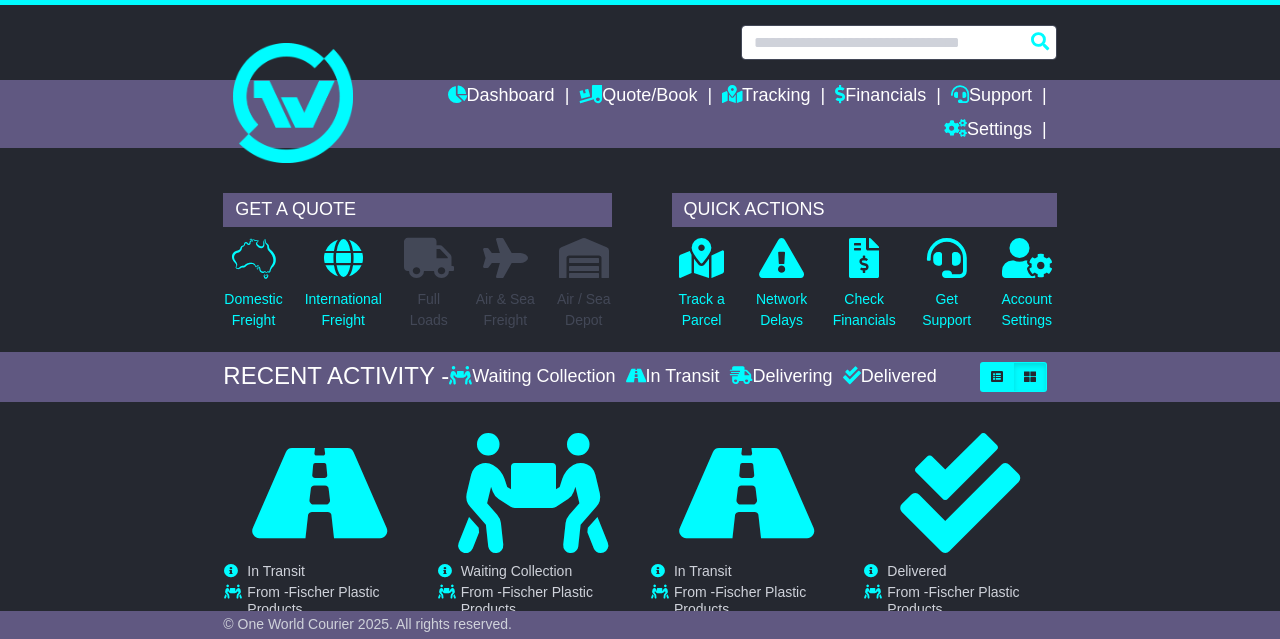 click at bounding box center [899, 42] 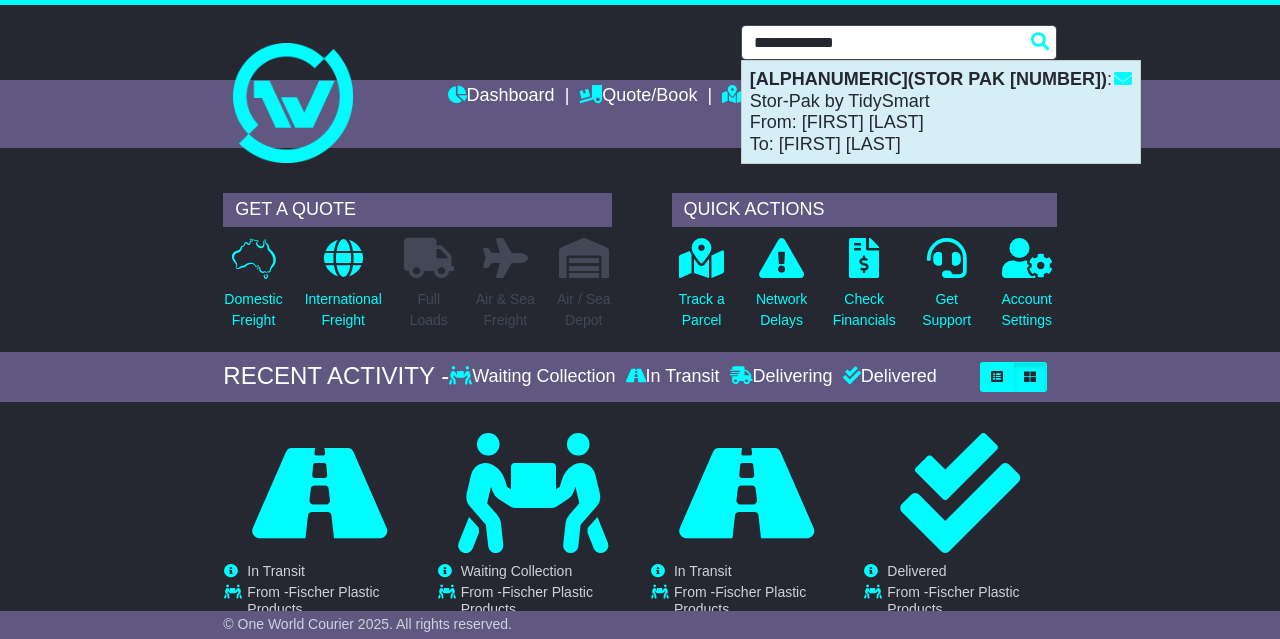 click on "OWS000627018(STOR PAK 5770) : Stor-Pak by TidySmart From: Rhonda Stones To: DEAN PATON" at bounding box center [941, 112] 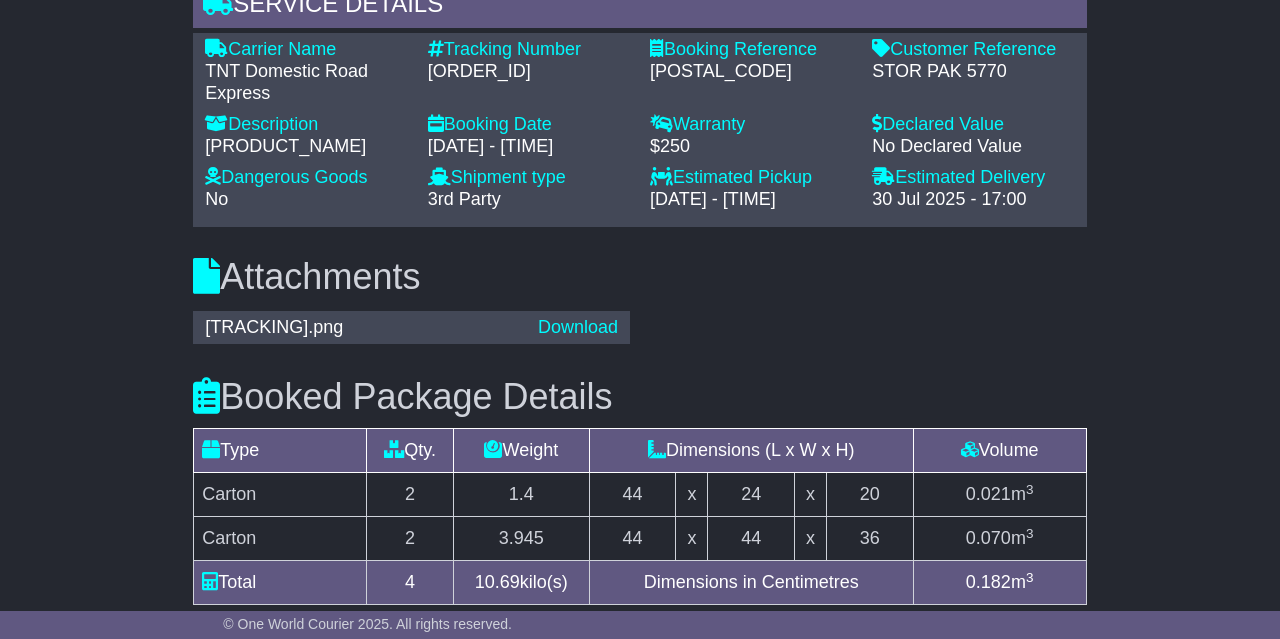 scroll, scrollTop: 1664, scrollLeft: 0, axis: vertical 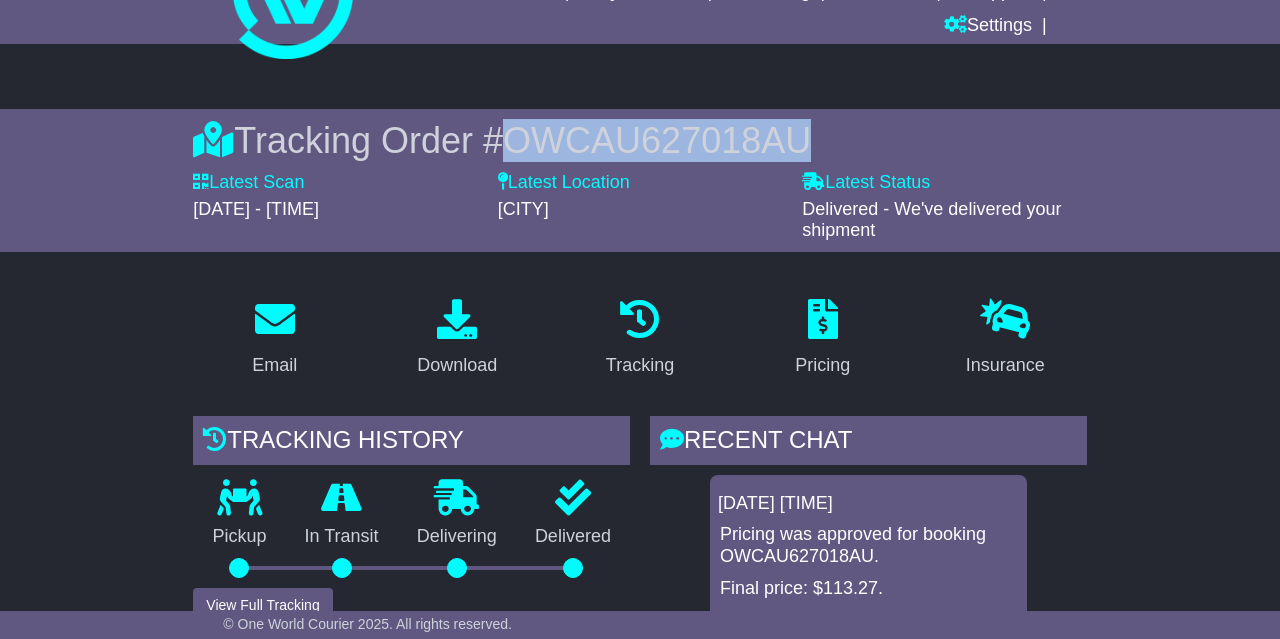 drag, startPoint x: 516, startPoint y: 138, endPoint x: 823, endPoint y: 133, distance: 307.0407 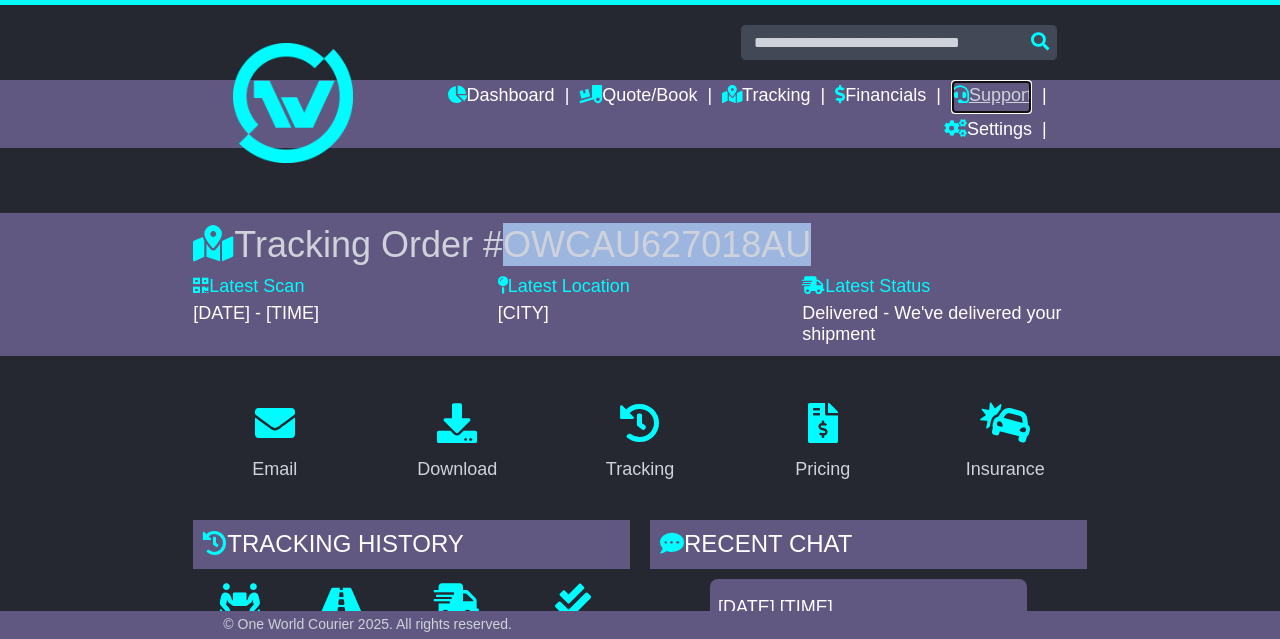 click on "Support" at bounding box center [991, 97] 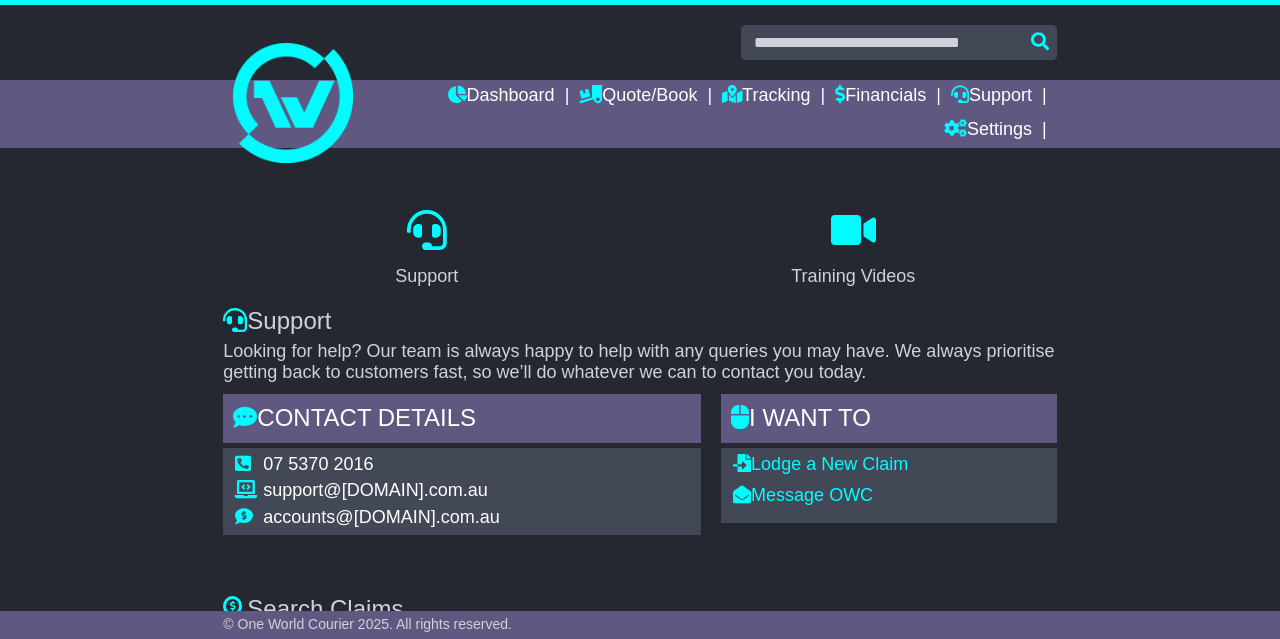 scroll, scrollTop: 104, scrollLeft: 0, axis: vertical 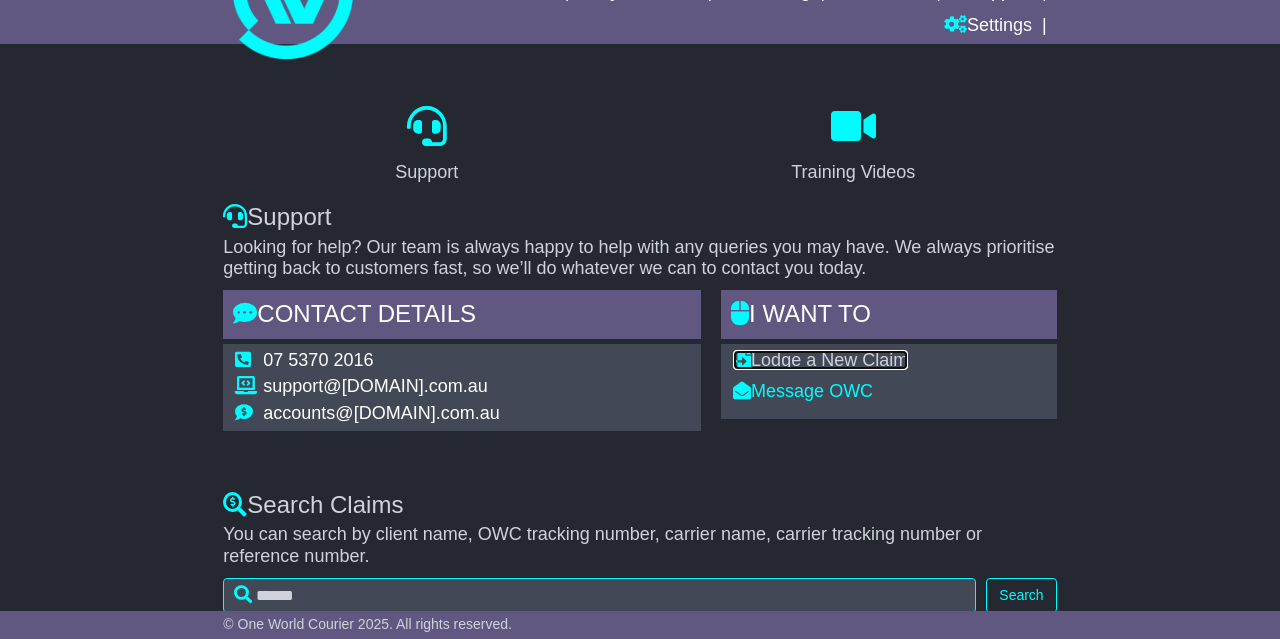 click on "Lodge a New Claim" at bounding box center (820, 360) 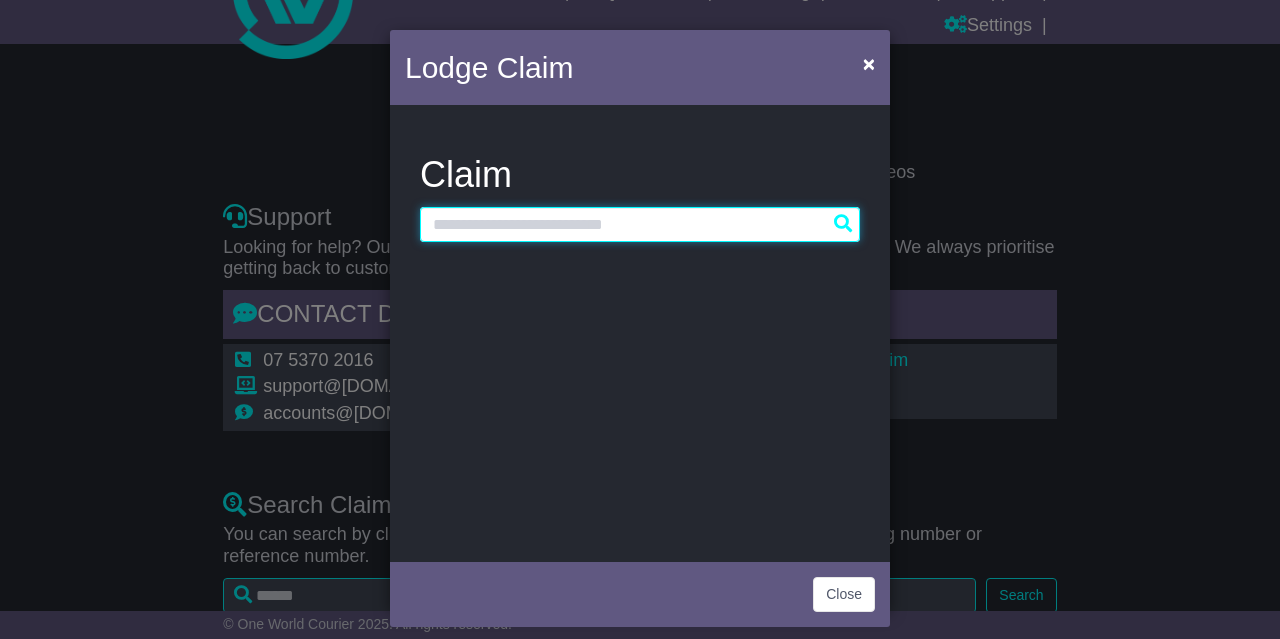 click at bounding box center [640, 224] 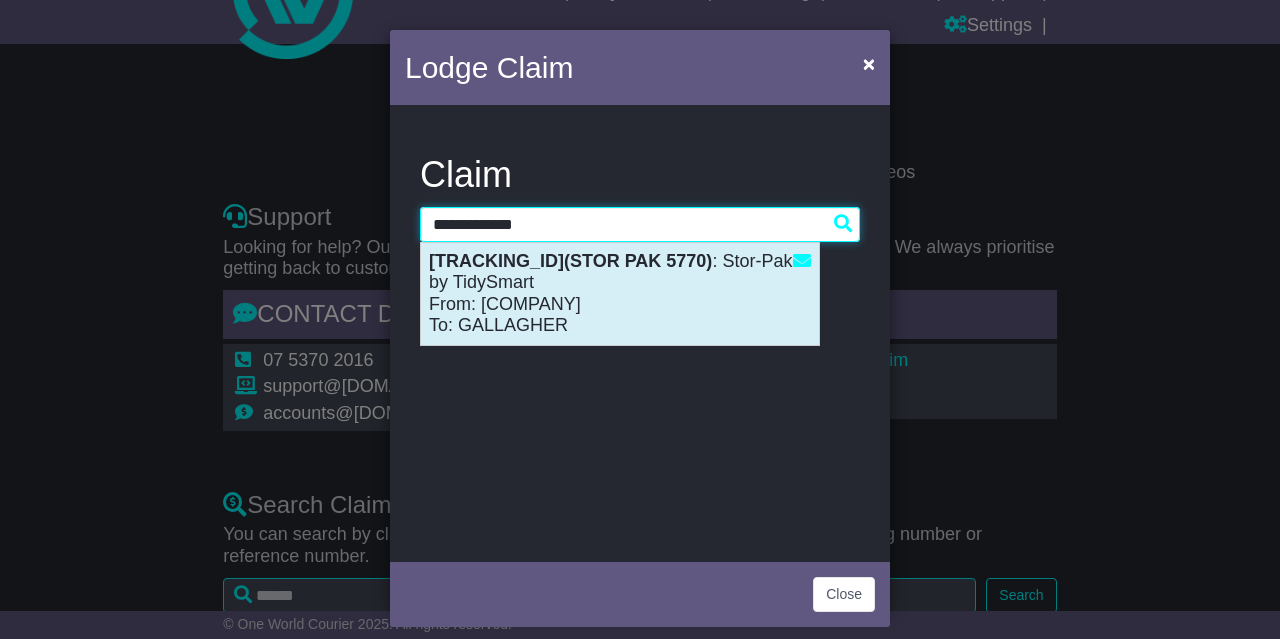click on "OWS000627018(STOR PAK 5770) : Stor-Pak by TidySmart From: Fischer Plastic Products To: GALLAGHER" at bounding box center [620, 294] 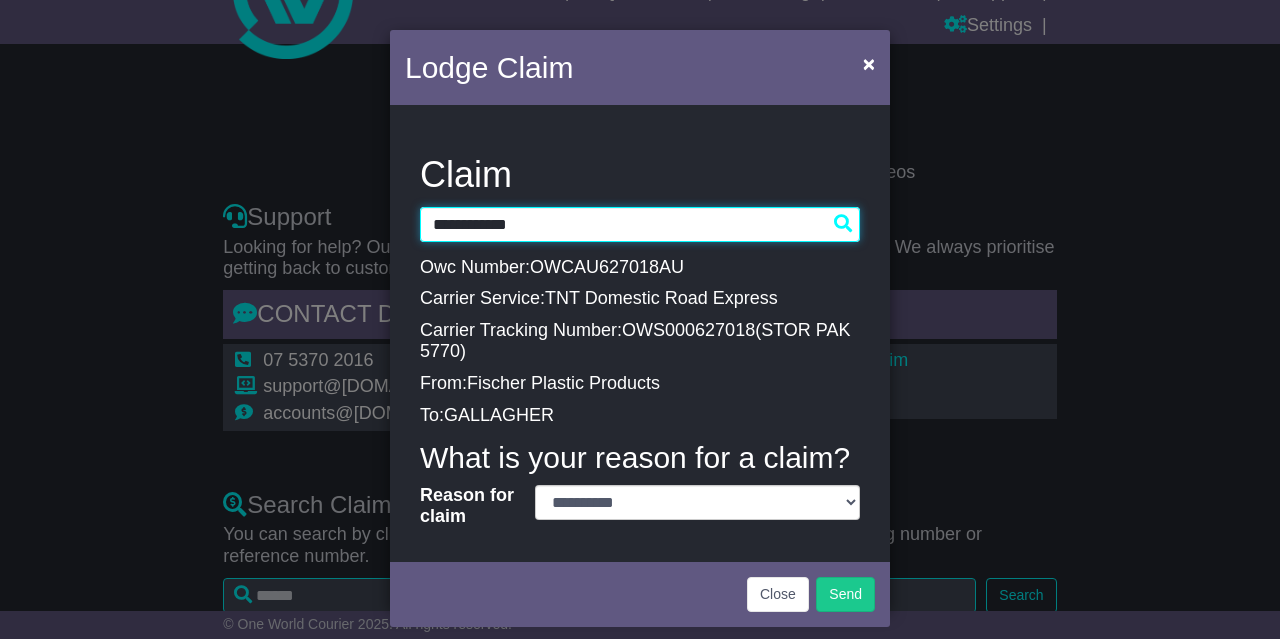 scroll, scrollTop: 5, scrollLeft: 0, axis: vertical 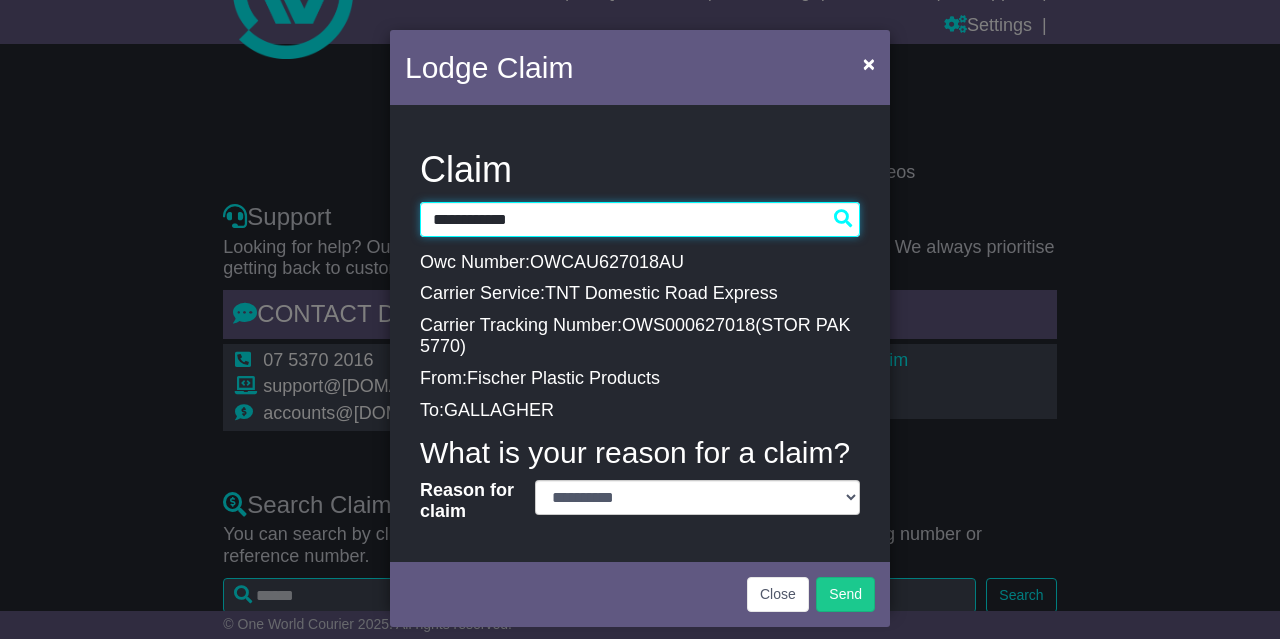 type on "**********" 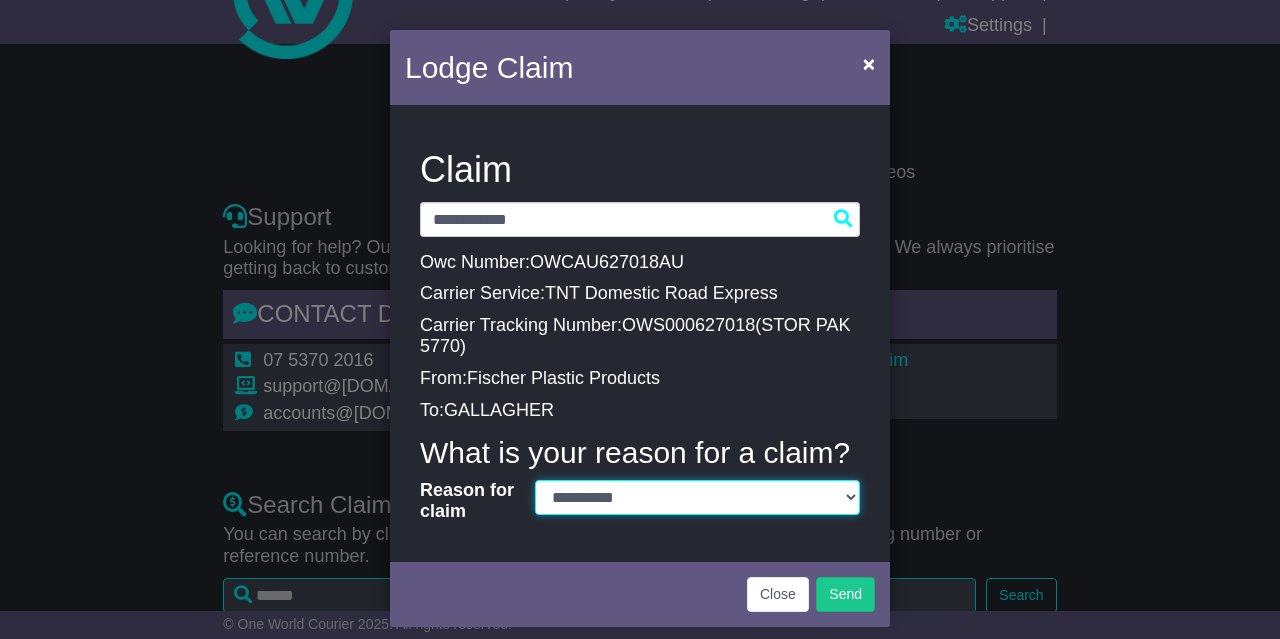 click on "**********" at bounding box center [697, 497] 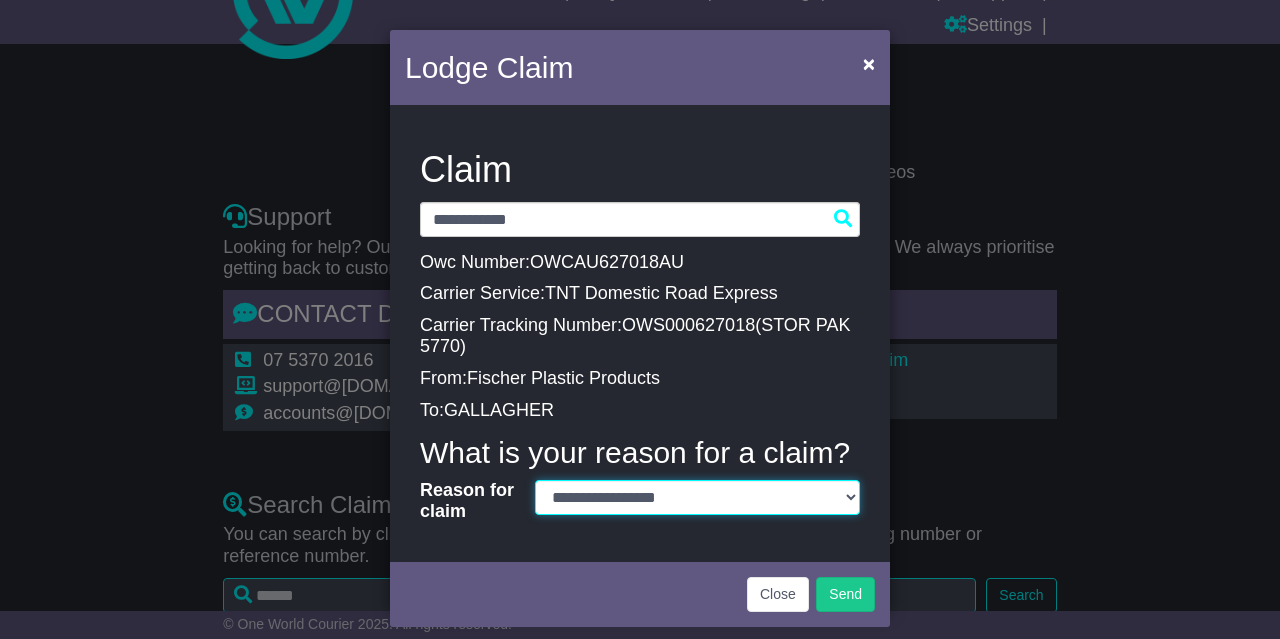 click on "**********" at bounding box center [0, 0] 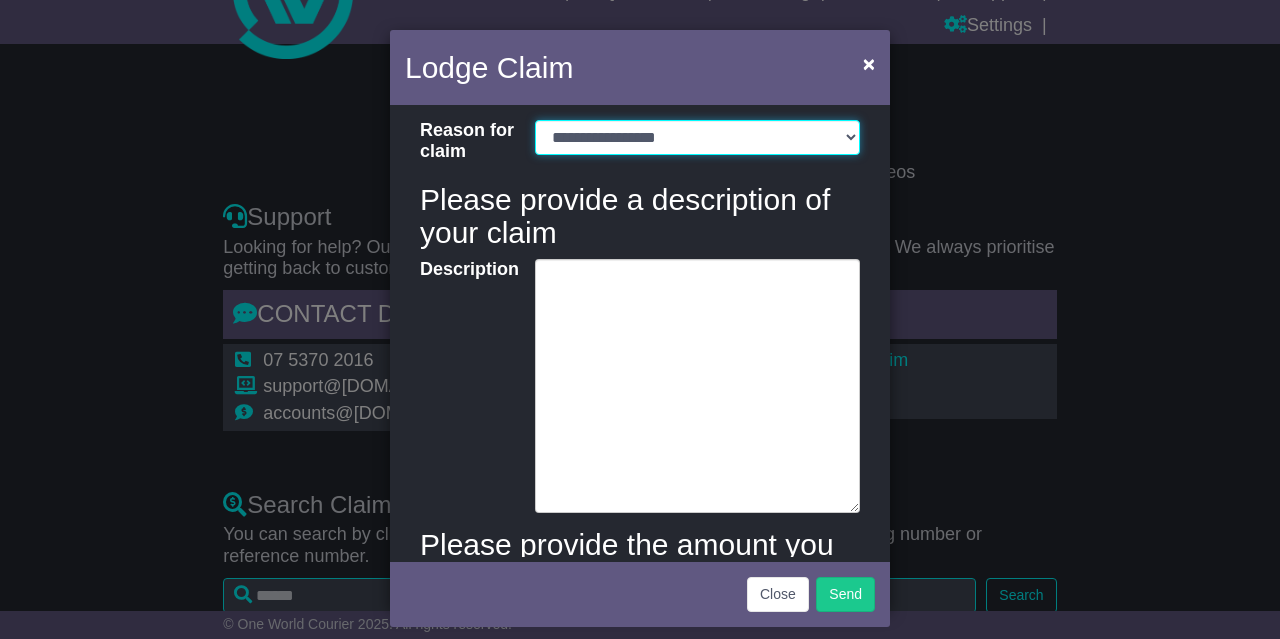 scroll, scrollTop: 485, scrollLeft: 0, axis: vertical 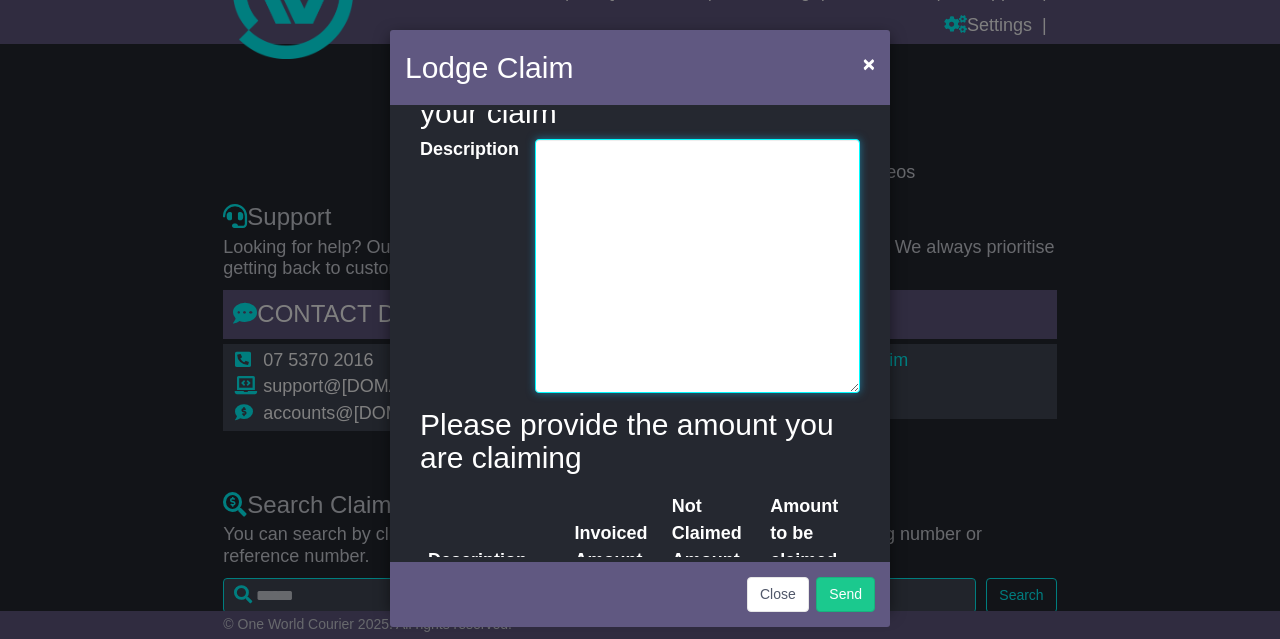 click on "Description" at bounding box center (697, 266) 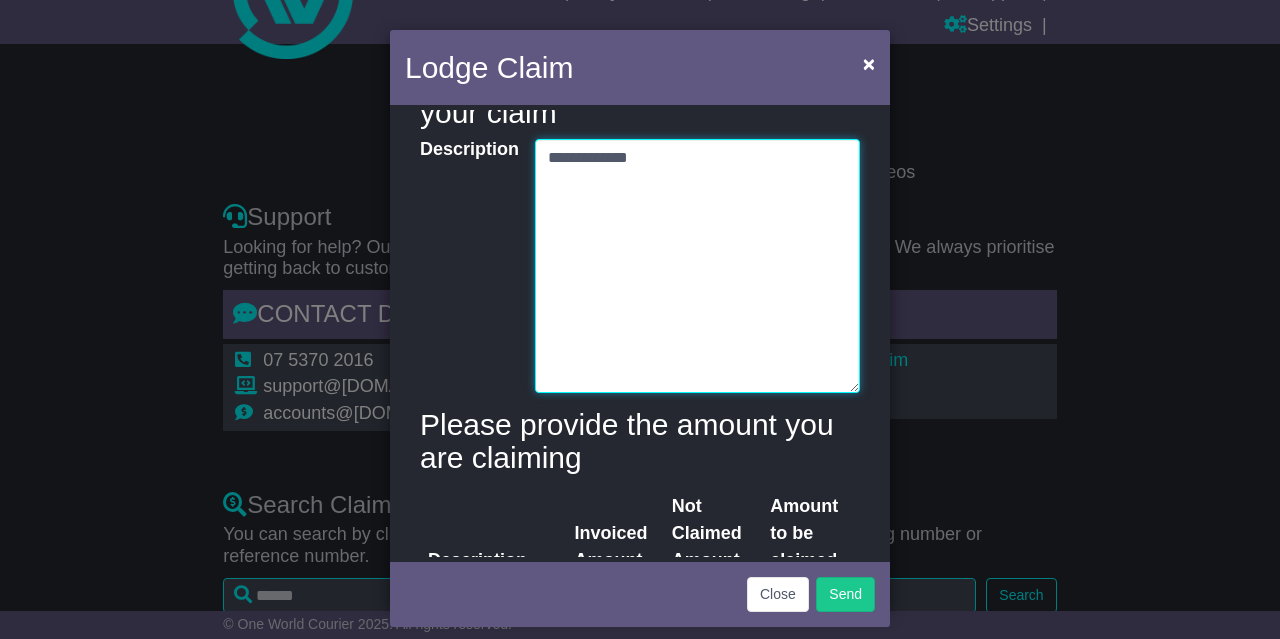 click on "**********" at bounding box center (697, 266) 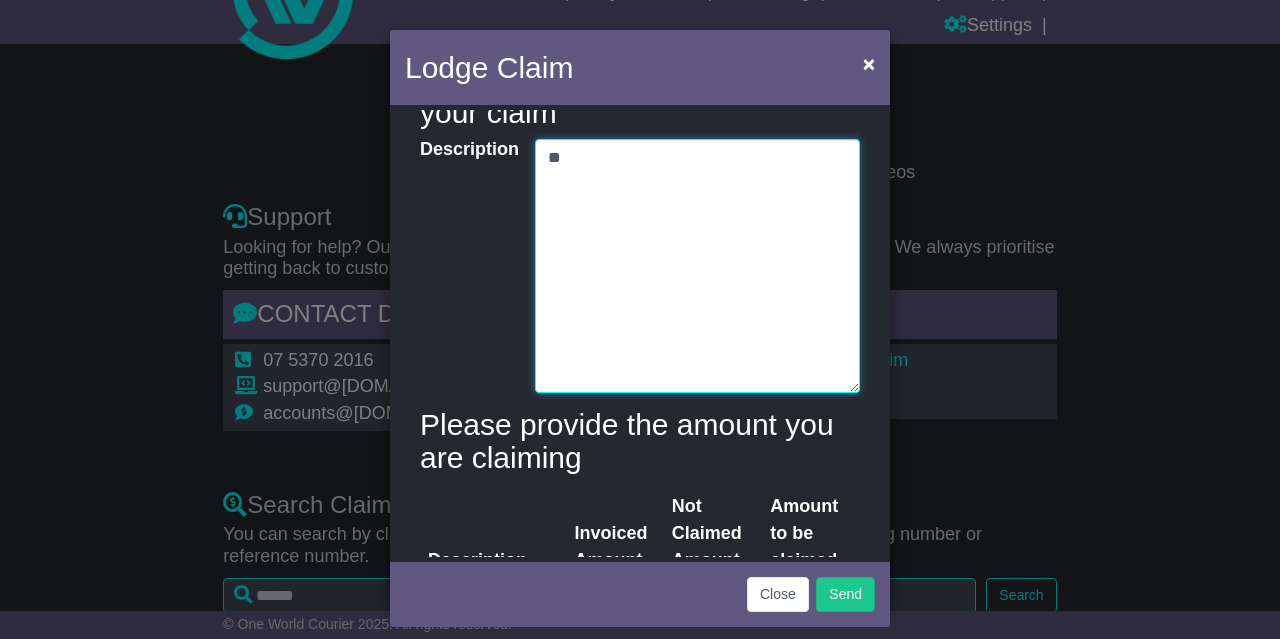 type on "*" 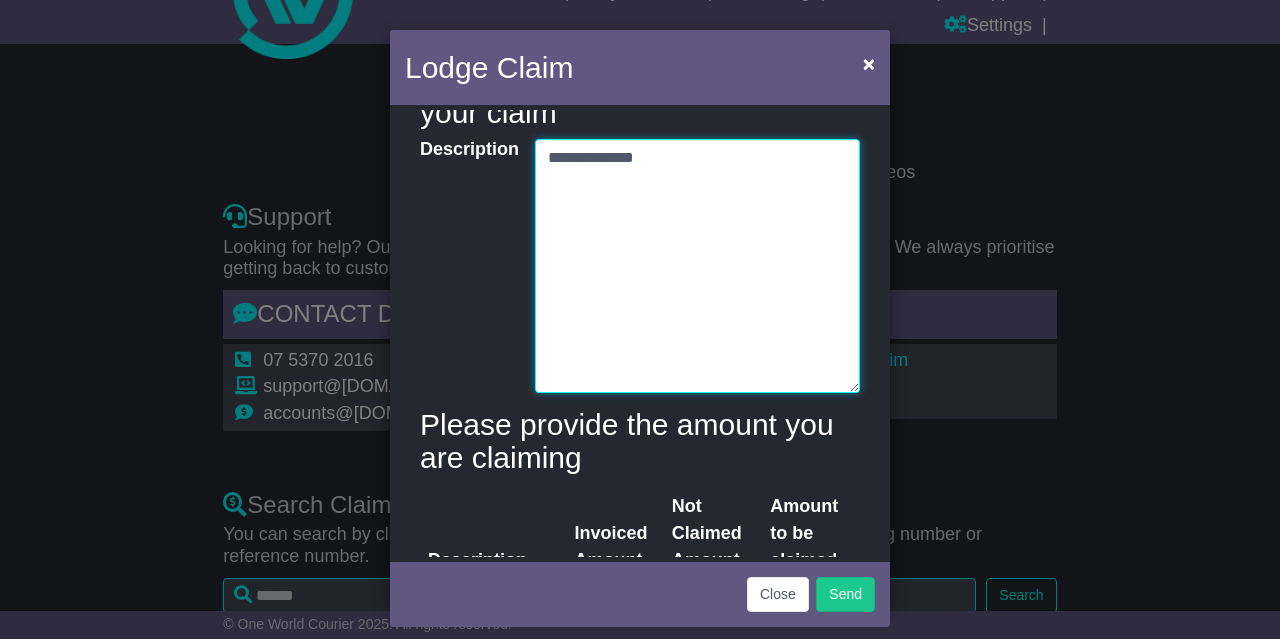 paste on "**********" 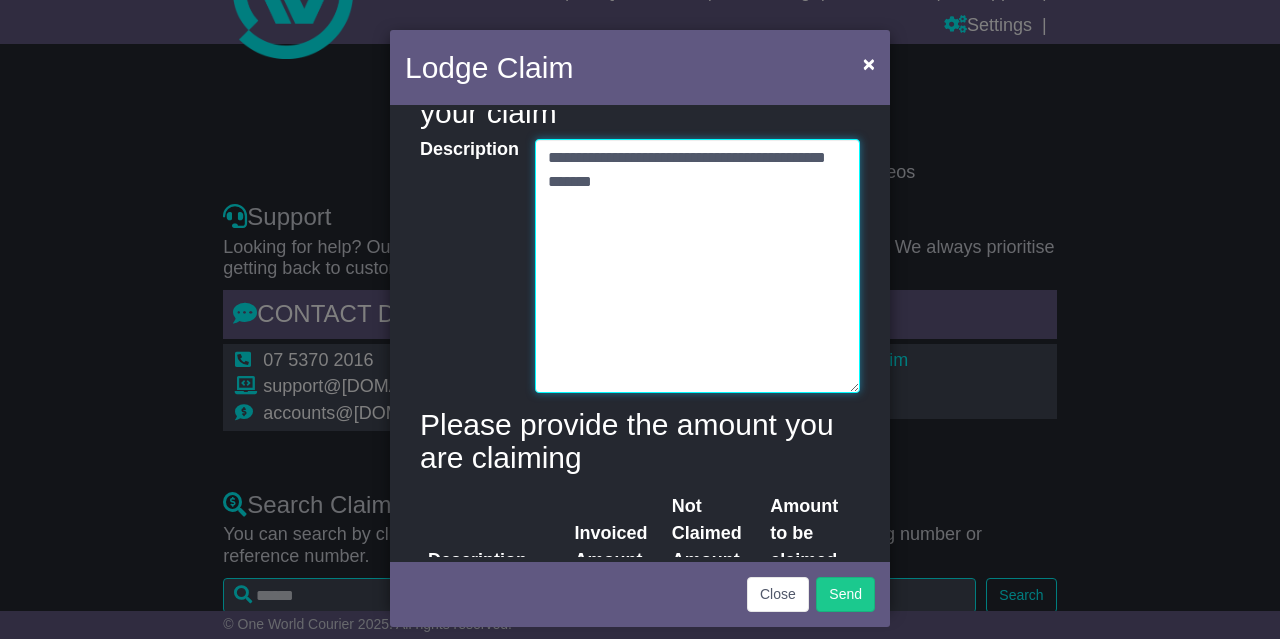 click on "**********" at bounding box center [697, 266] 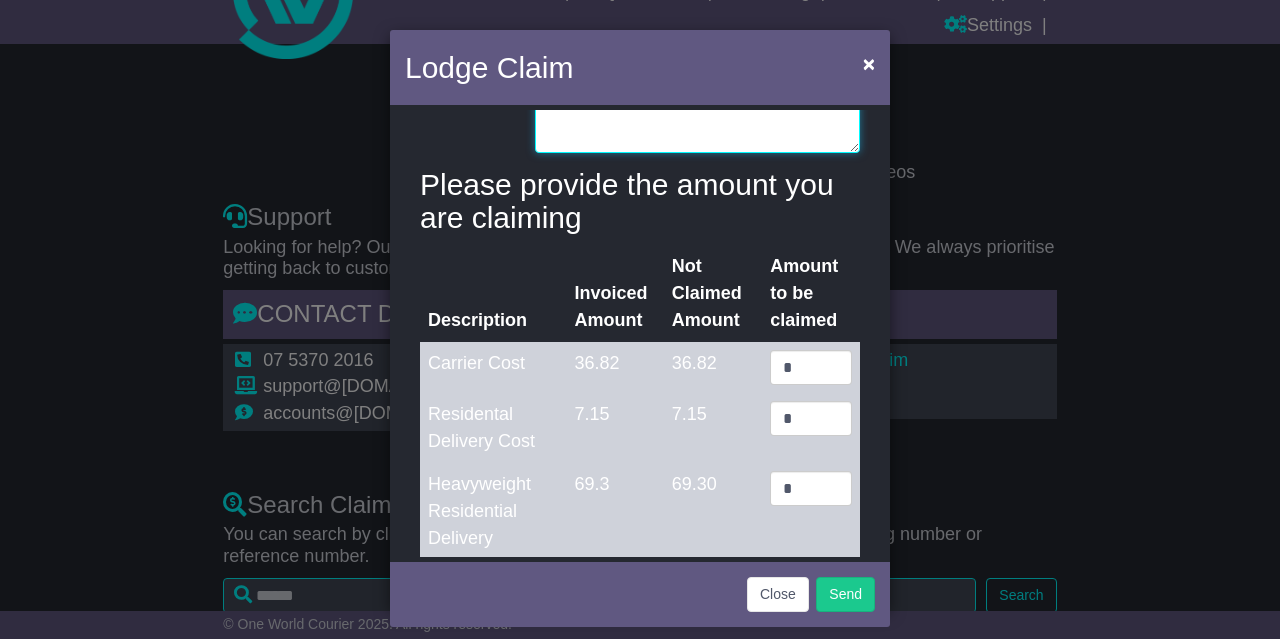 scroll, scrollTop: 845, scrollLeft: 0, axis: vertical 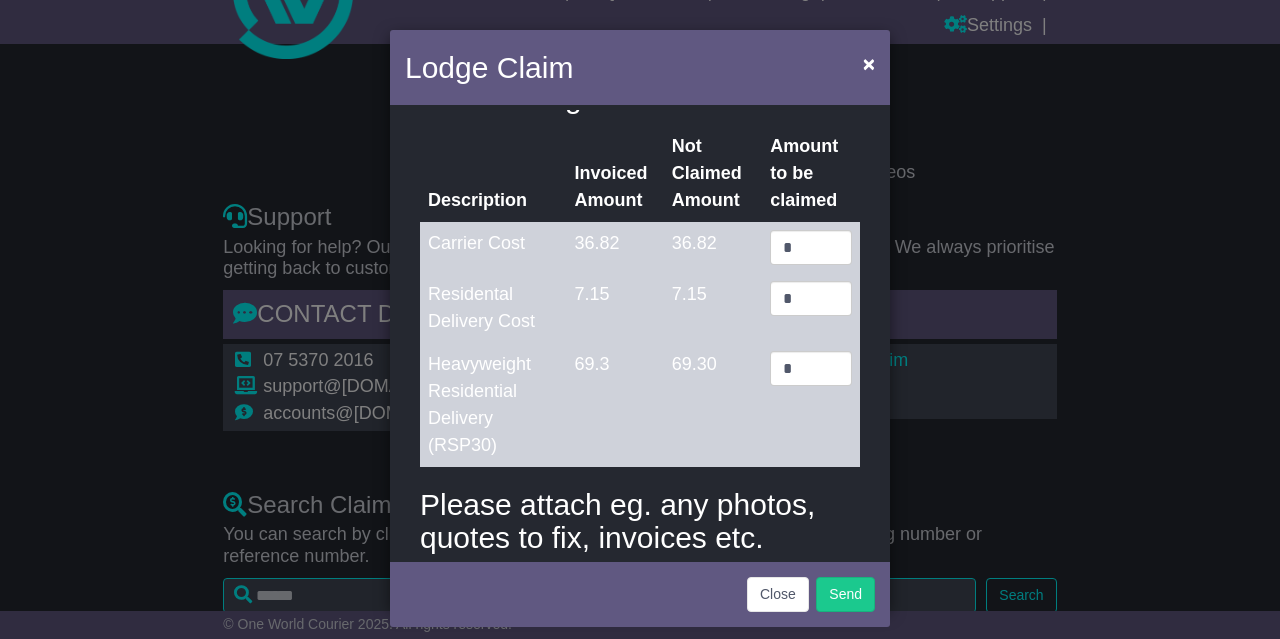 type on "**********" 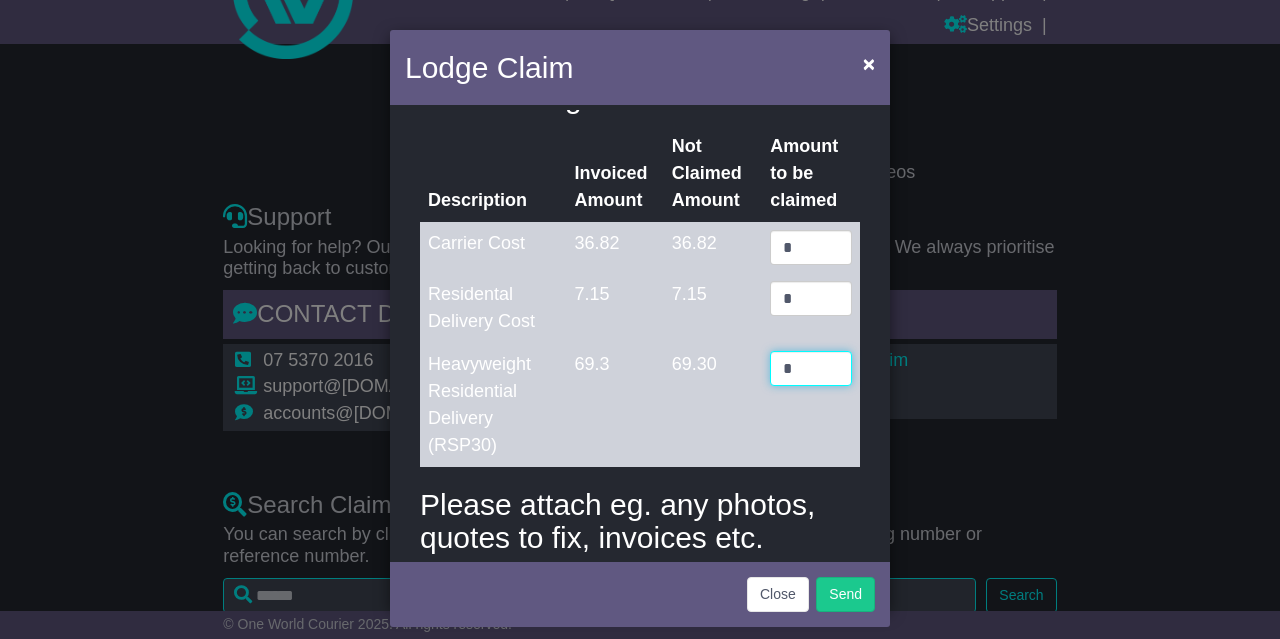 click on "*" at bounding box center (811, 368) 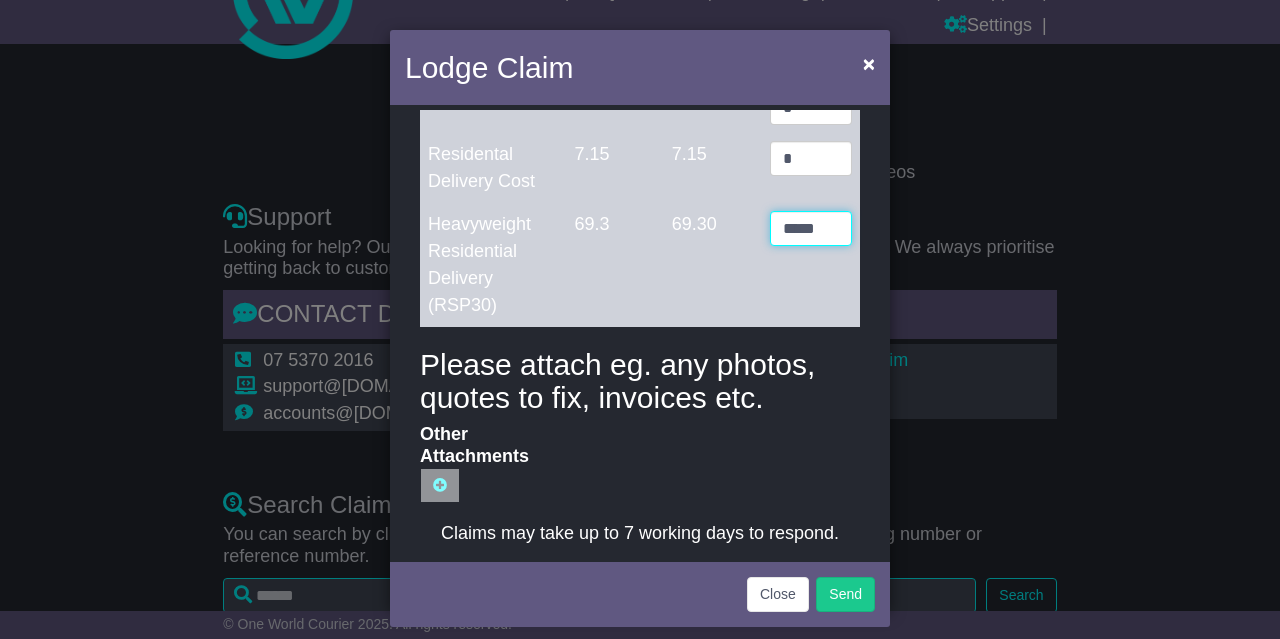 scroll, scrollTop: 745, scrollLeft: 0, axis: vertical 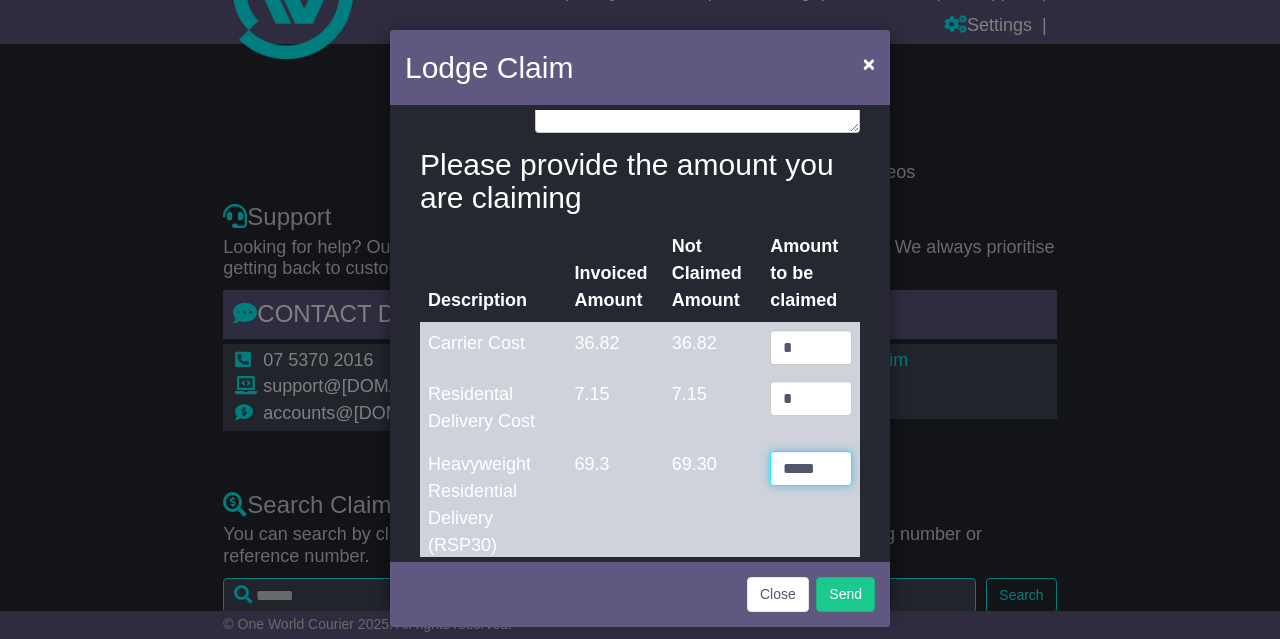 type on "*****" 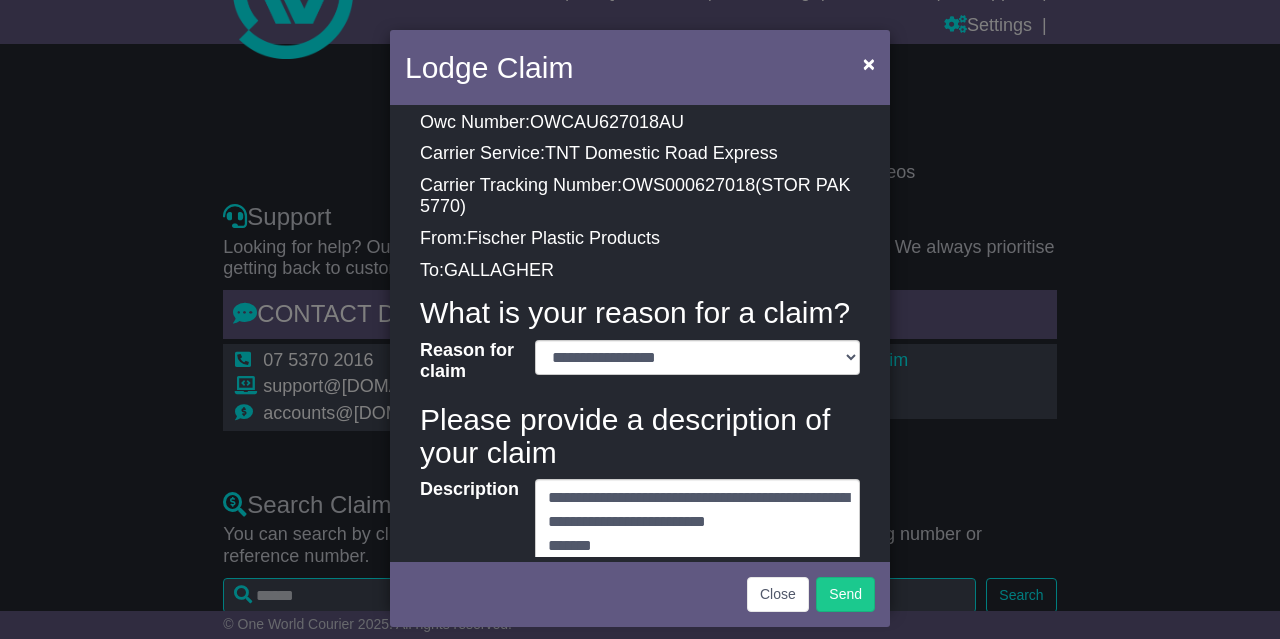 scroll, scrollTop: 265, scrollLeft: 0, axis: vertical 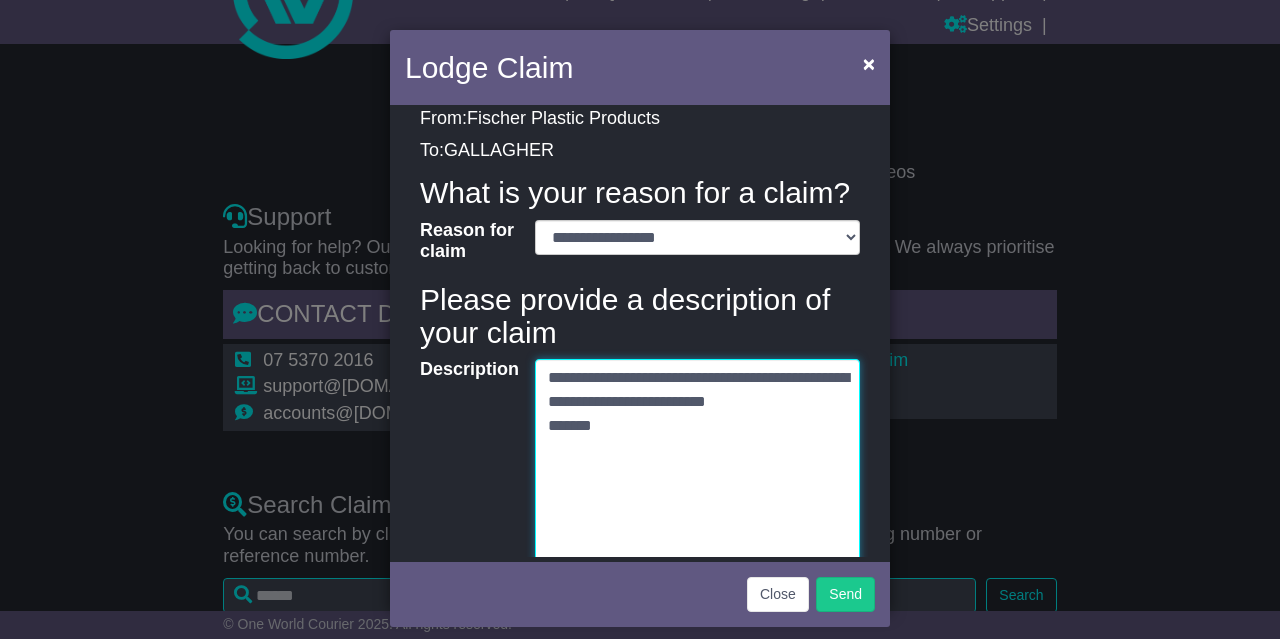 click on "**********" at bounding box center (697, 486) 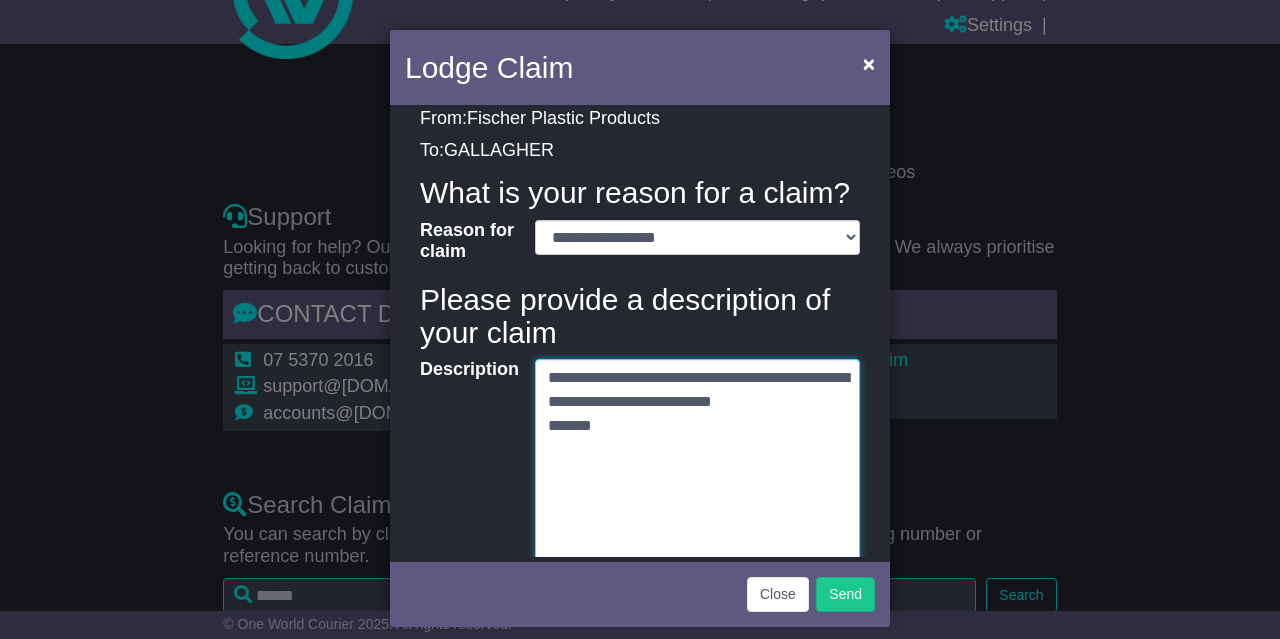type on "**********" 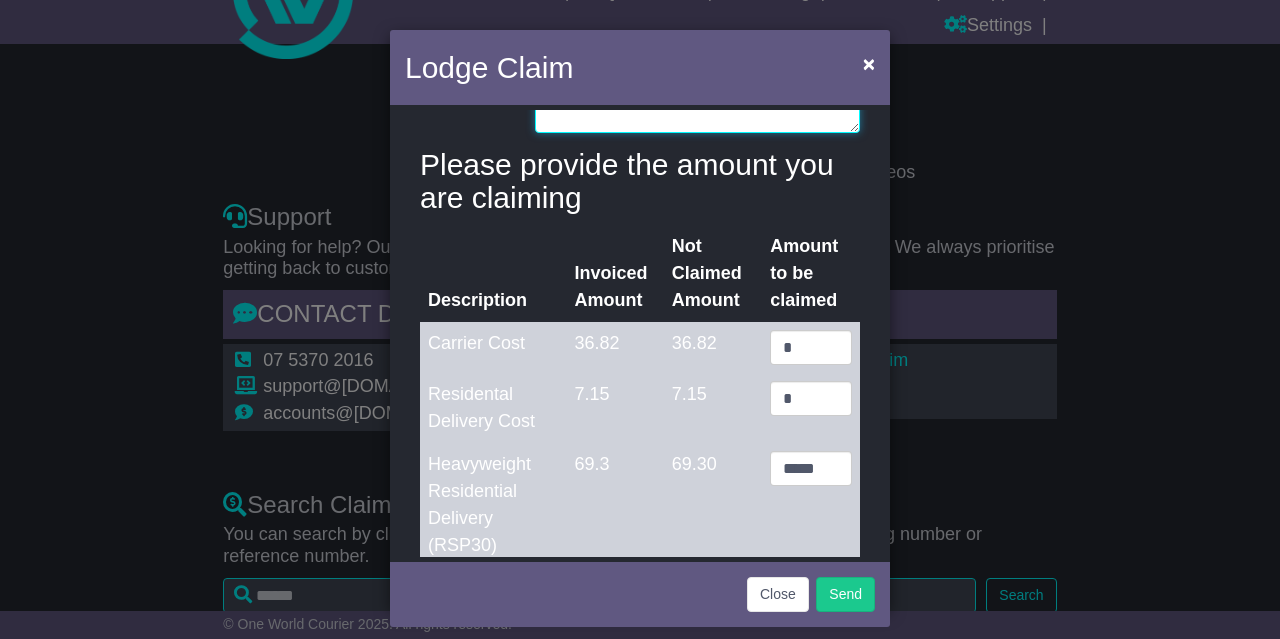 scroll, scrollTop: 865, scrollLeft: 0, axis: vertical 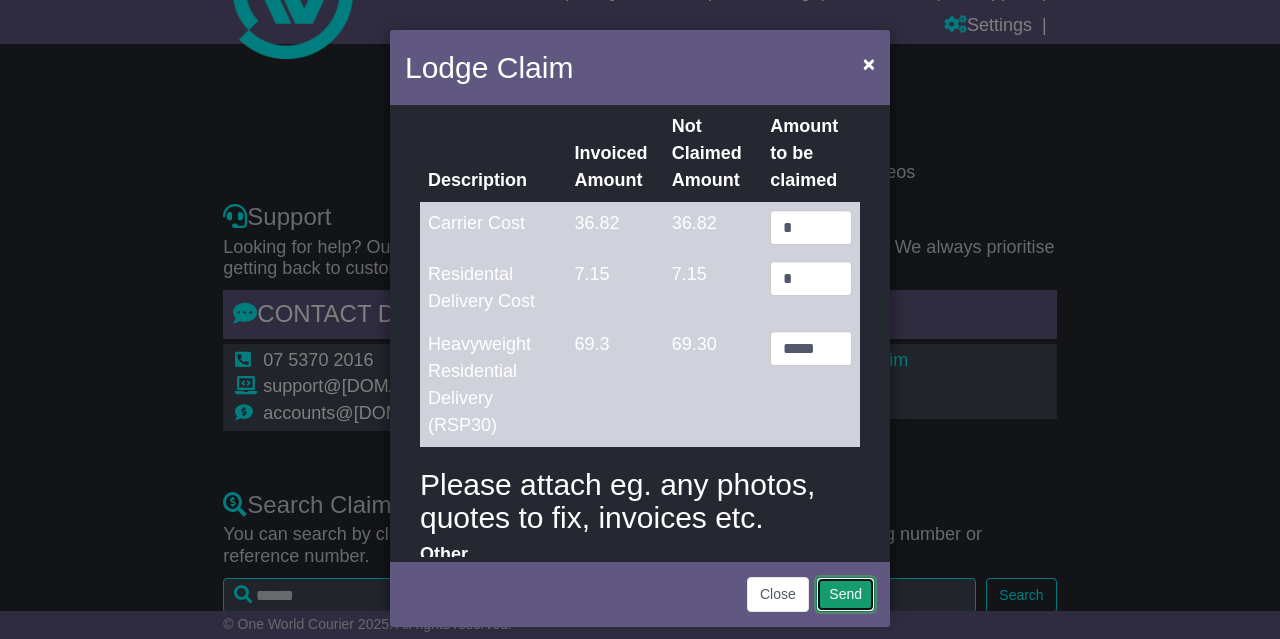 click on "Send" at bounding box center (845, 594) 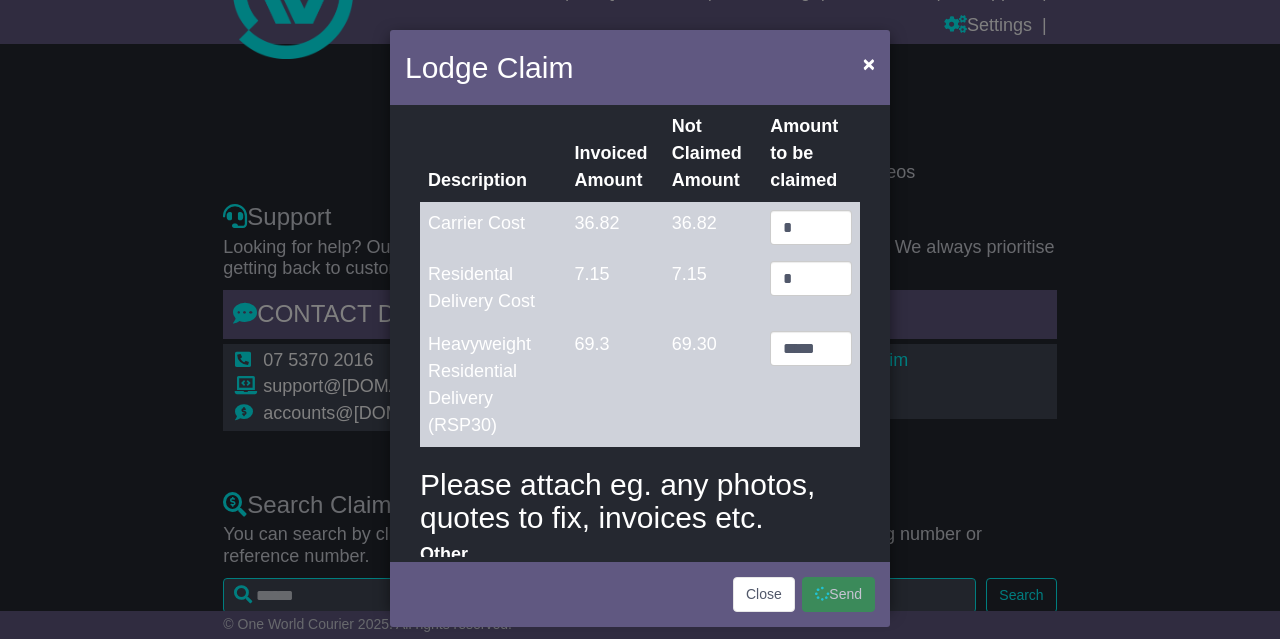scroll, scrollTop: 985, scrollLeft: 0, axis: vertical 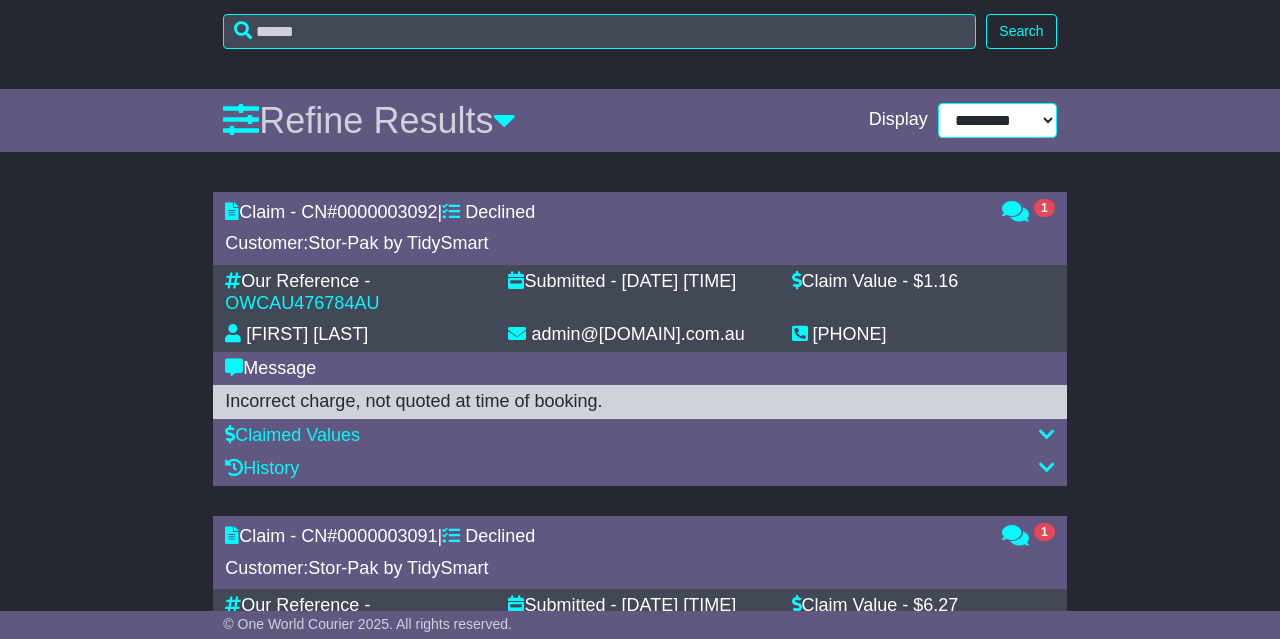 click on "**********" at bounding box center (997, 120) 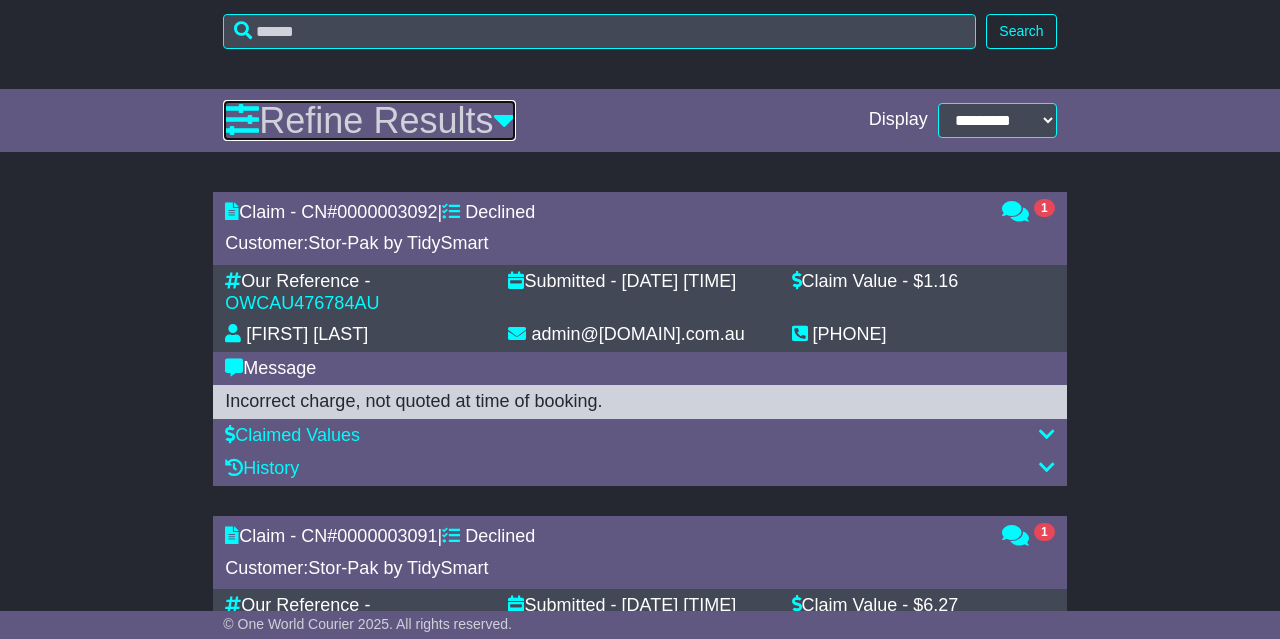 click at bounding box center (504, 120) 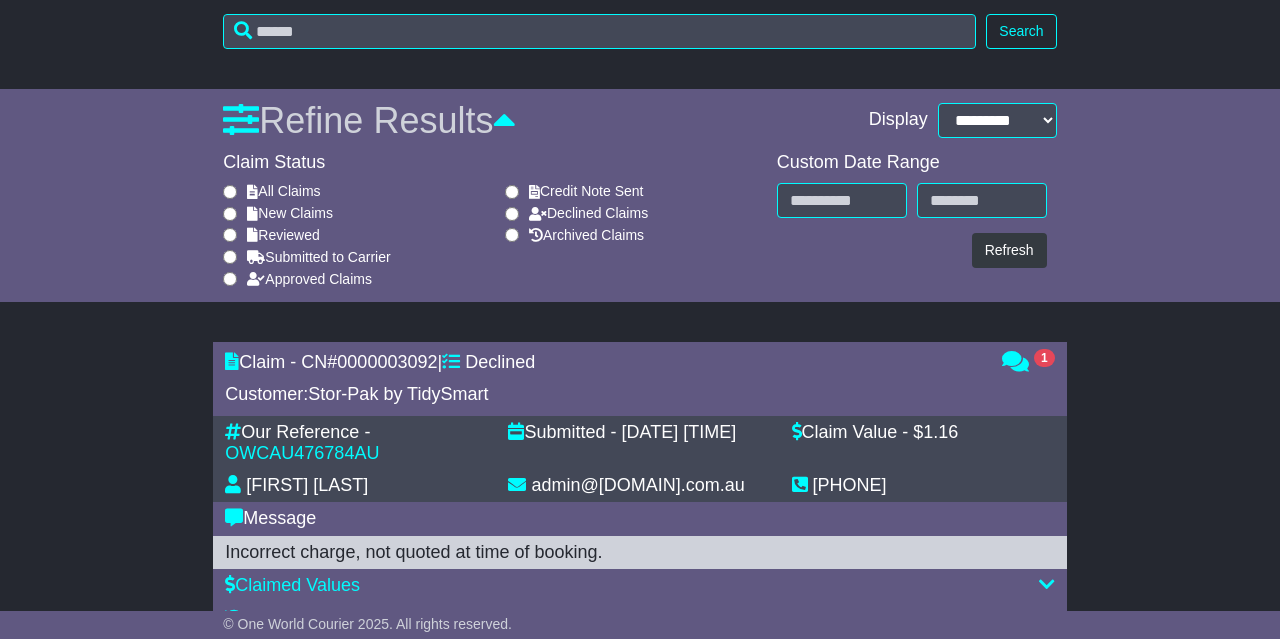 click on "New Claims" at bounding box center [290, 213] 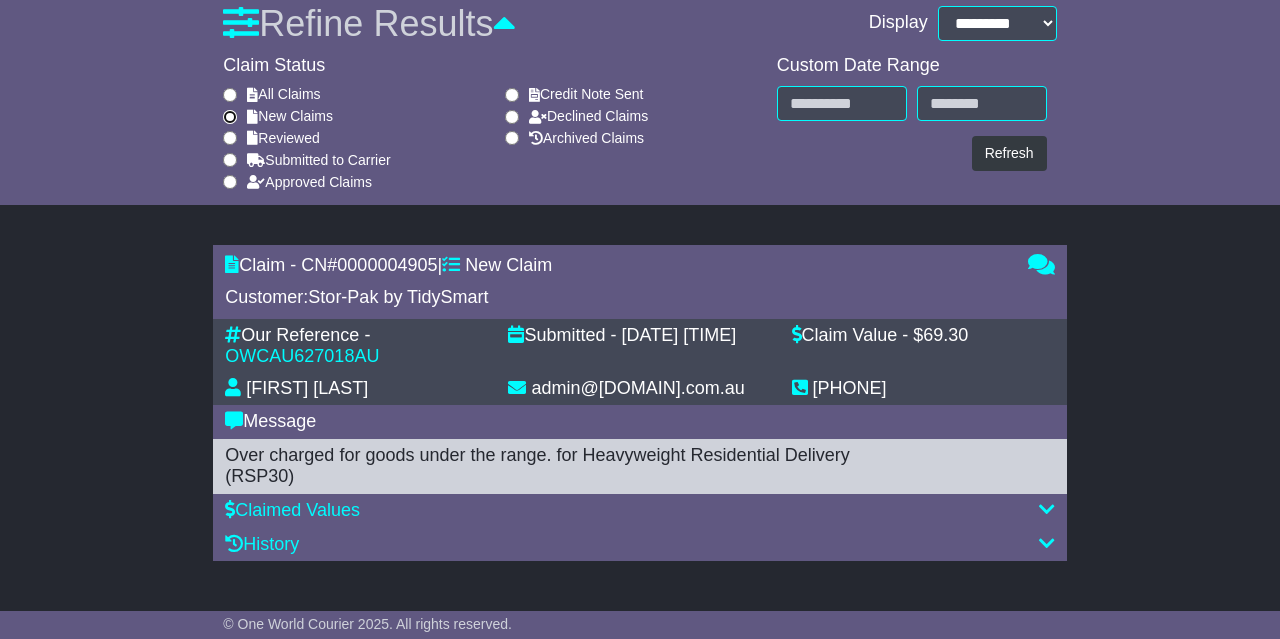 scroll, scrollTop: 37, scrollLeft: 0, axis: vertical 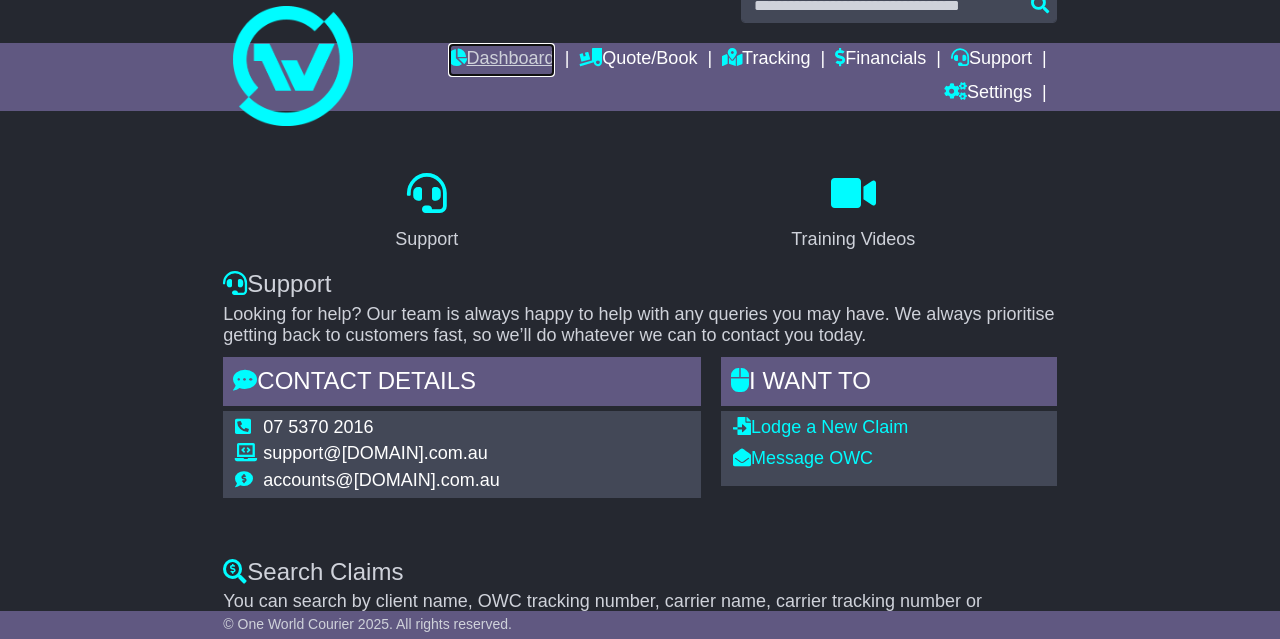 click on "Dashboard" at bounding box center (501, 60) 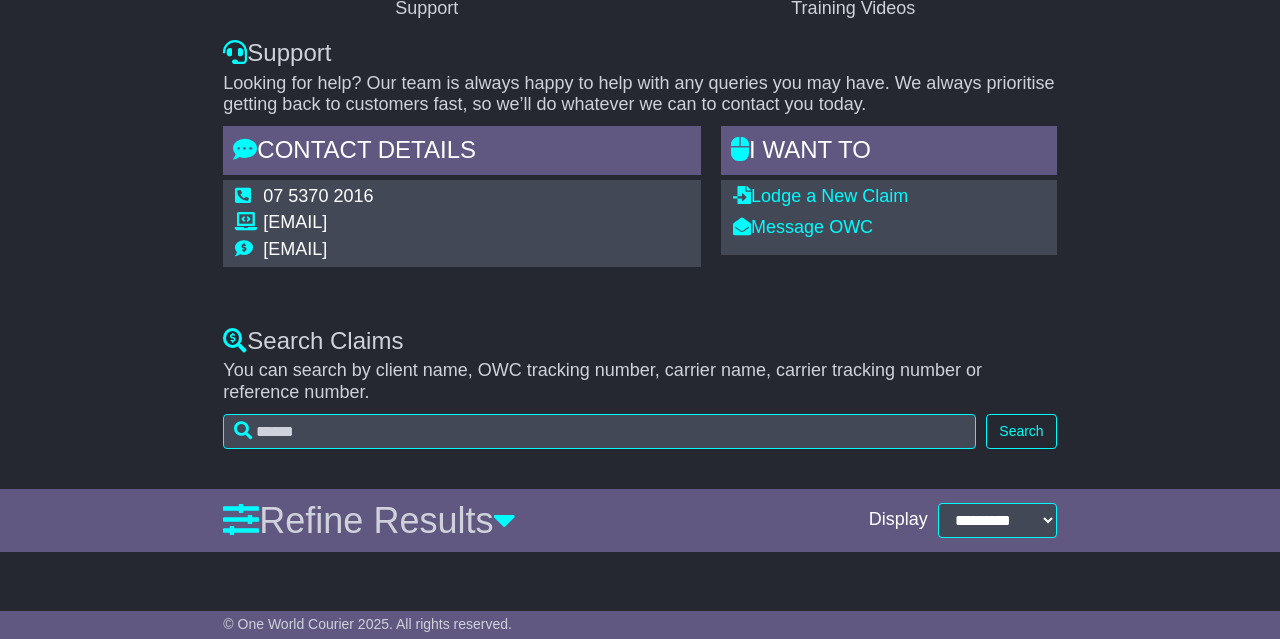 scroll, scrollTop: 0, scrollLeft: 0, axis: both 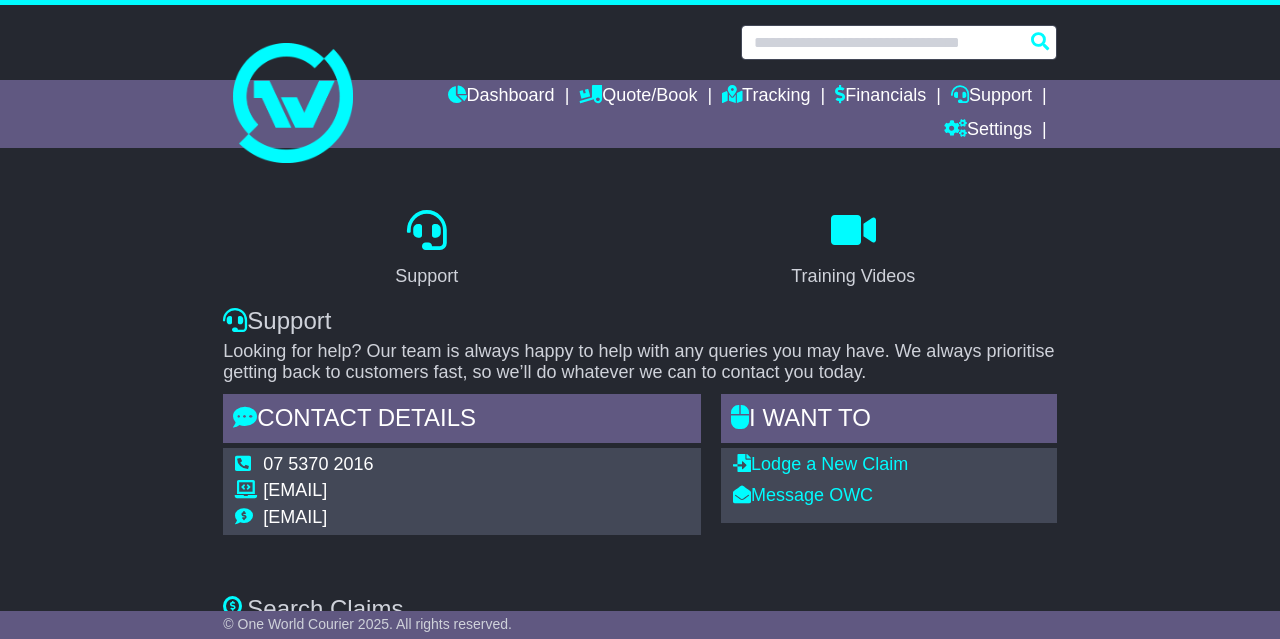click at bounding box center (899, 42) 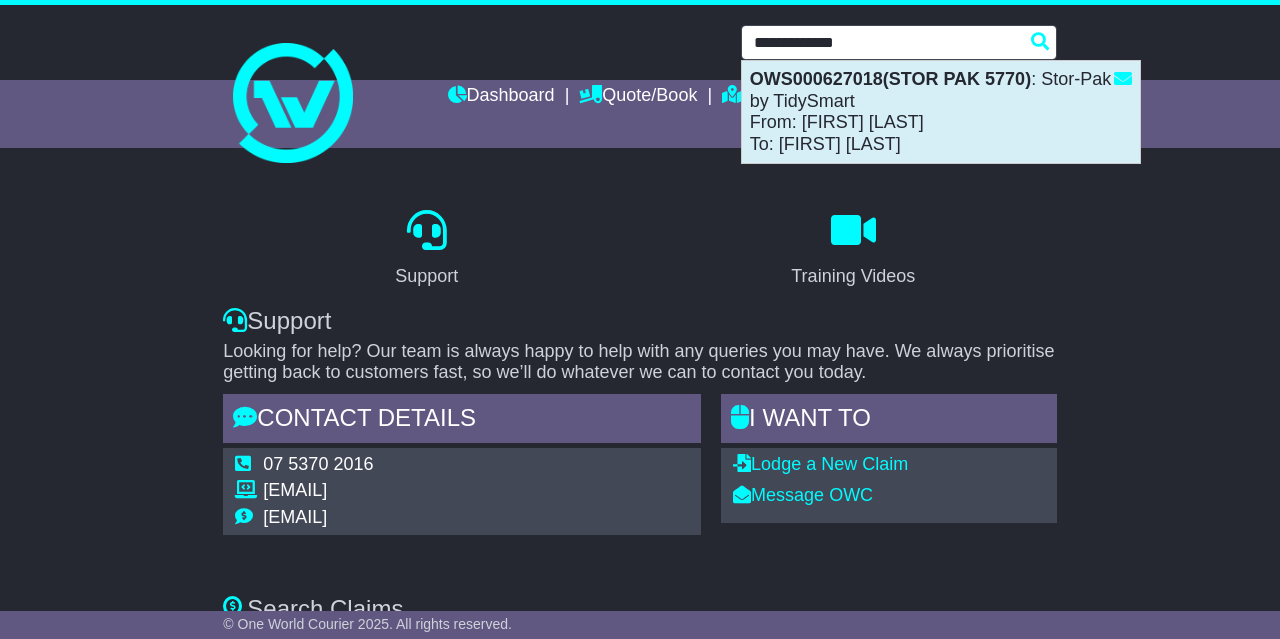 click on "OWS000627018(STOR PAK 5770) : Stor-Pak by TidySmart From: Rhonda Stones To: DEAN PATON" at bounding box center [941, 112] 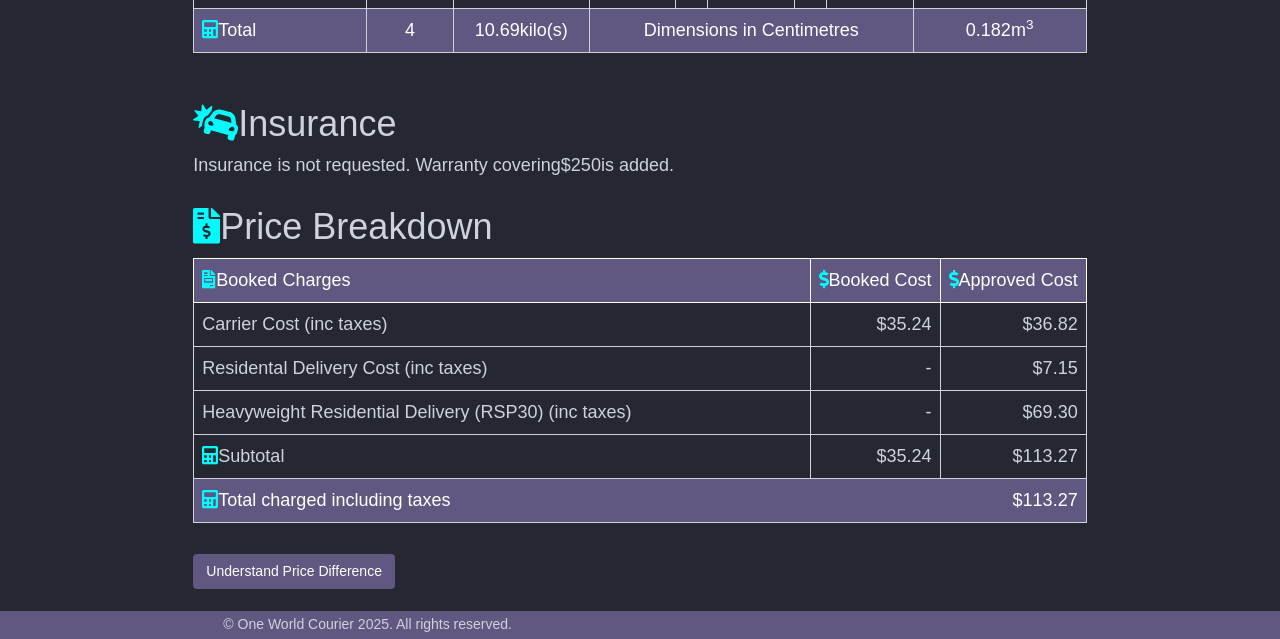 scroll, scrollTop: 1847, scrollLeft: 0, axis: vertical 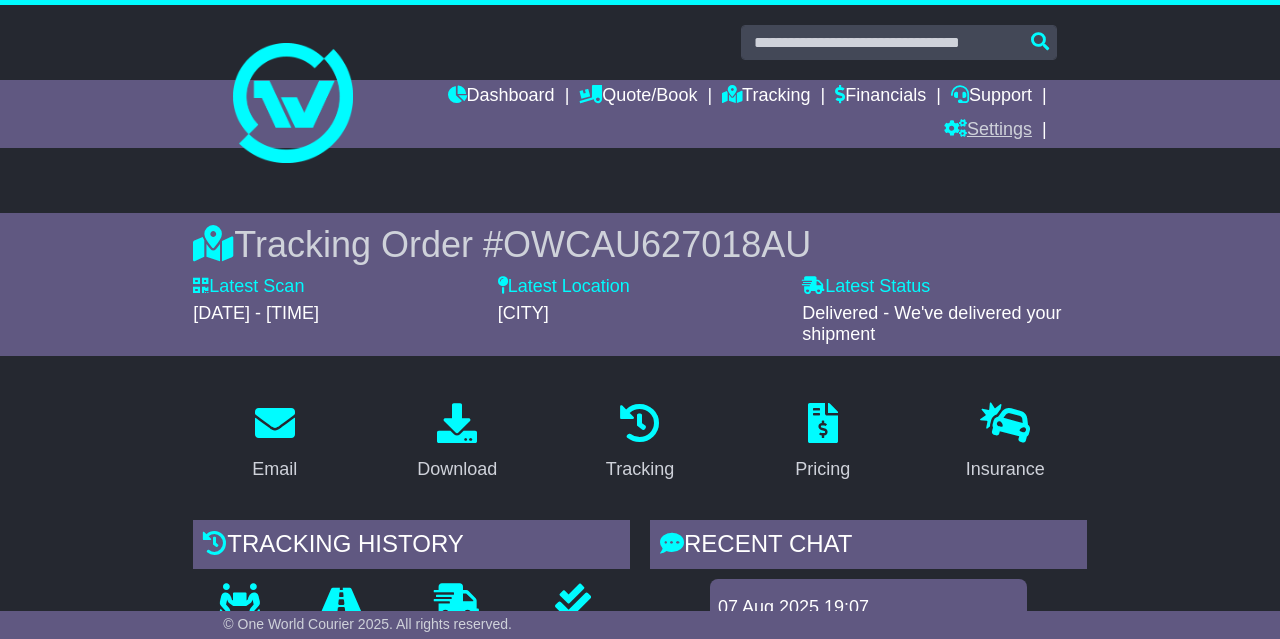 click on "Settings" at bounding box center [988, 131] 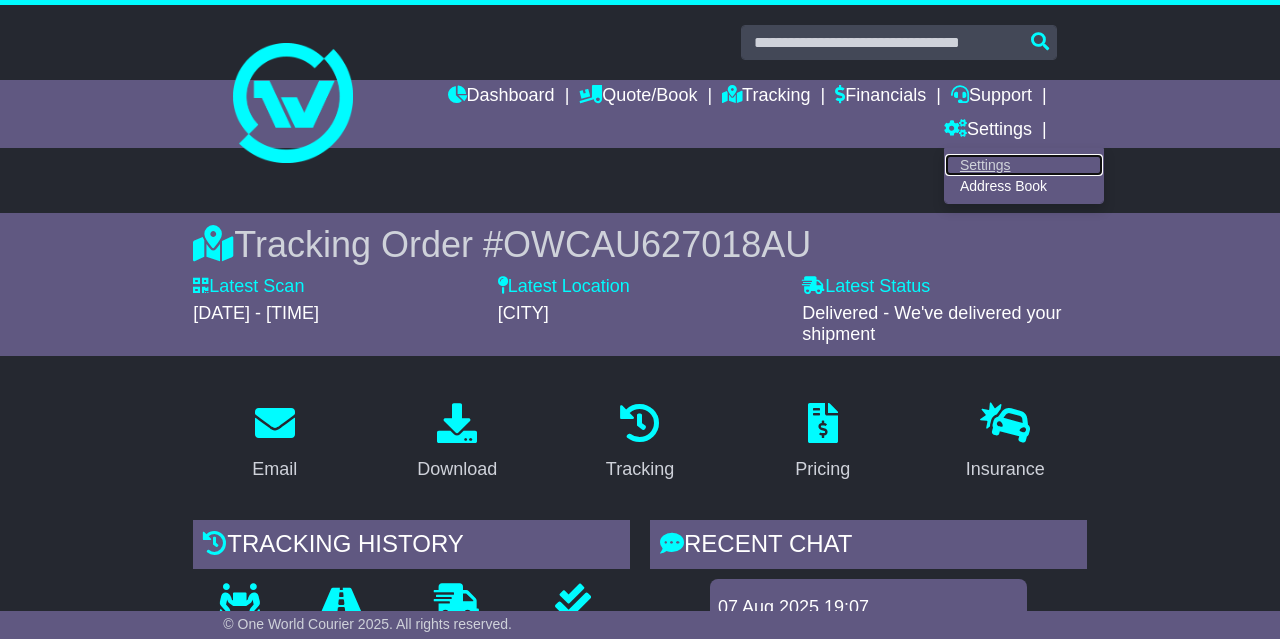 click on "Settings" at bounding box center (1024, 165) 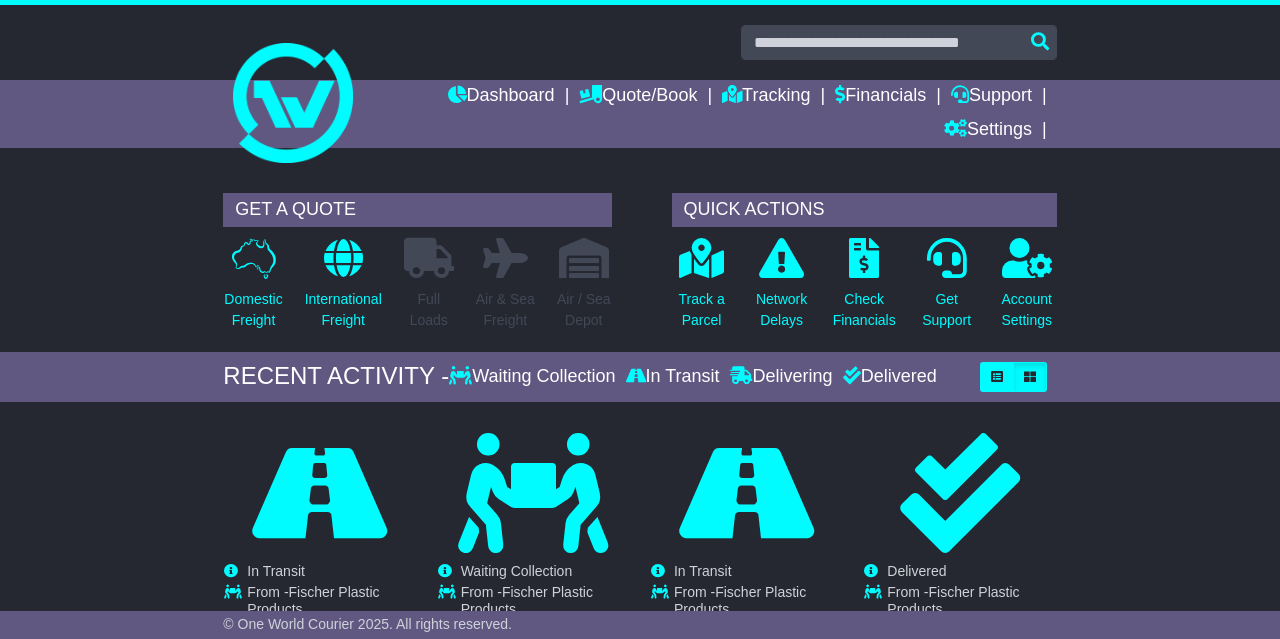 scroll, scrollTop: 0, scrollLeft: 0, axis: both 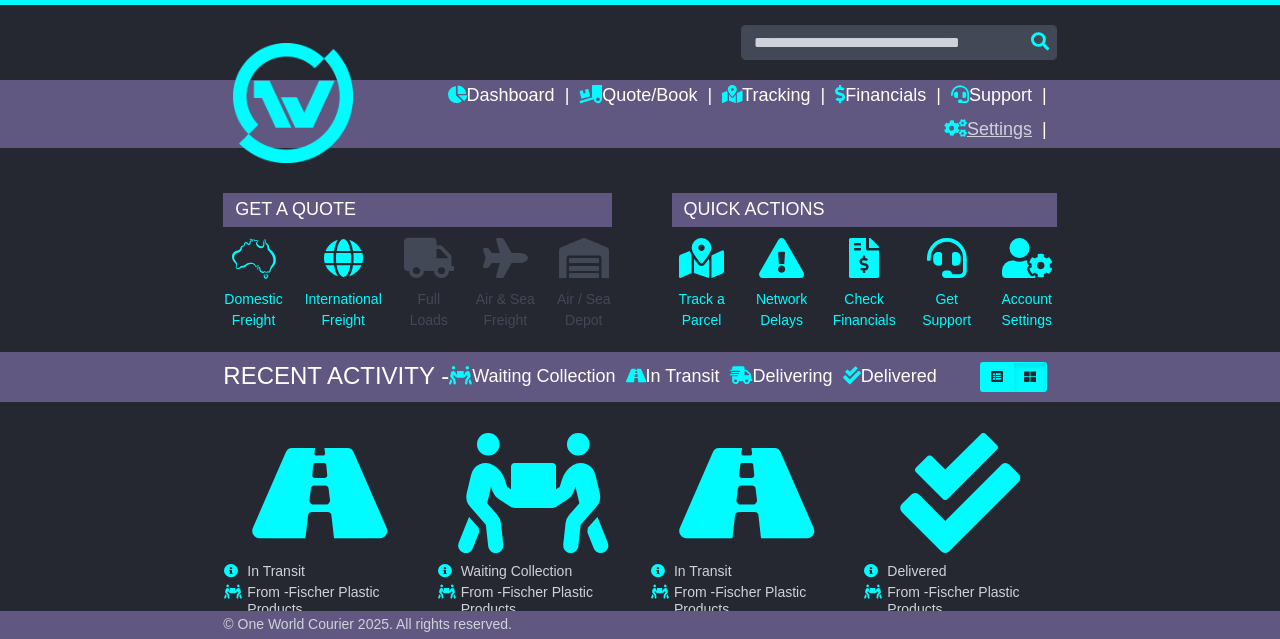 click on "Settings" at bounding box center [988, 131] 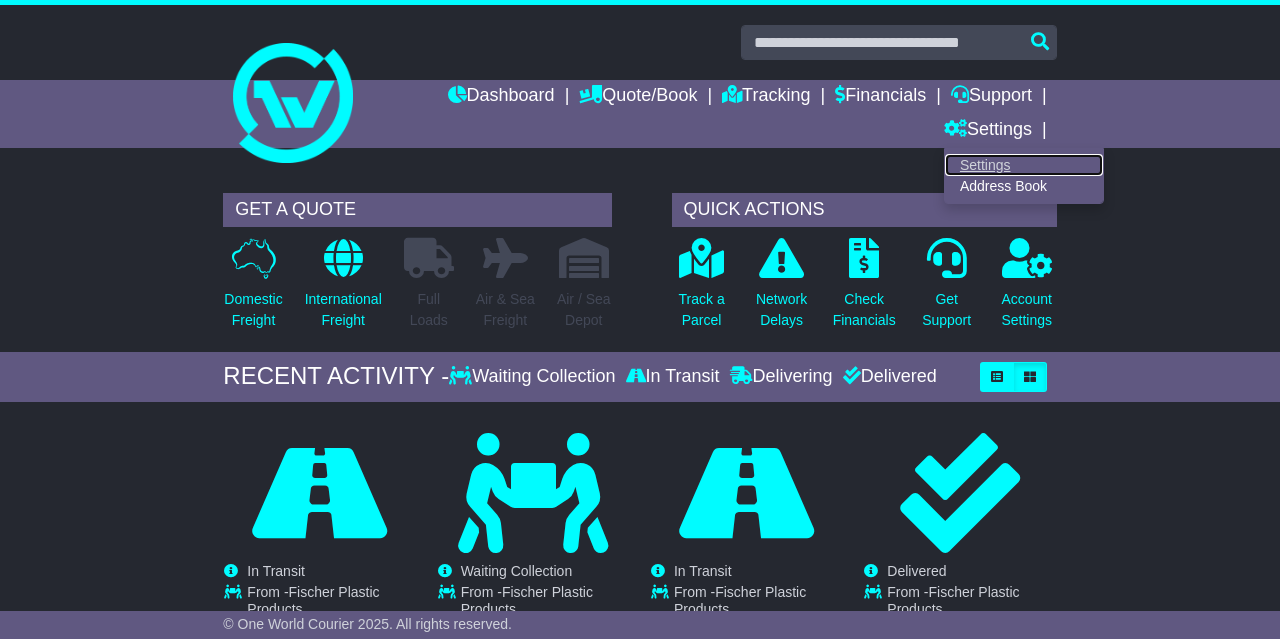 click on "Settings" at bounding box center (1024, 165) 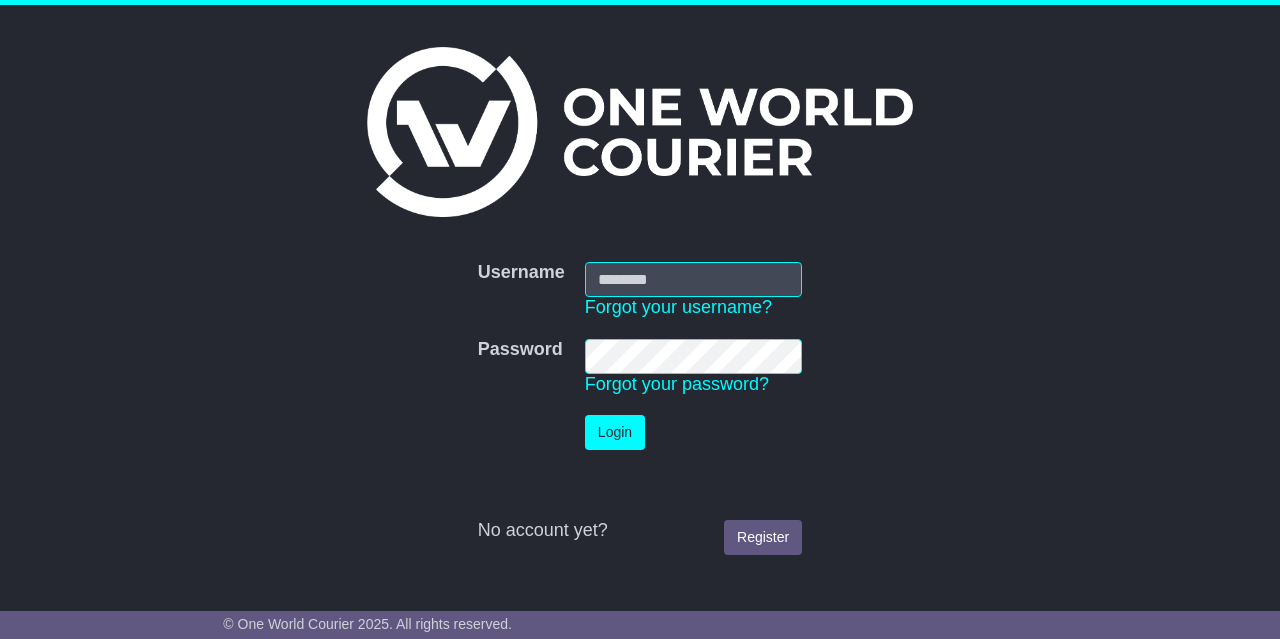scroll, scrollTop: 0, scrollLeft: 0, axis: both 